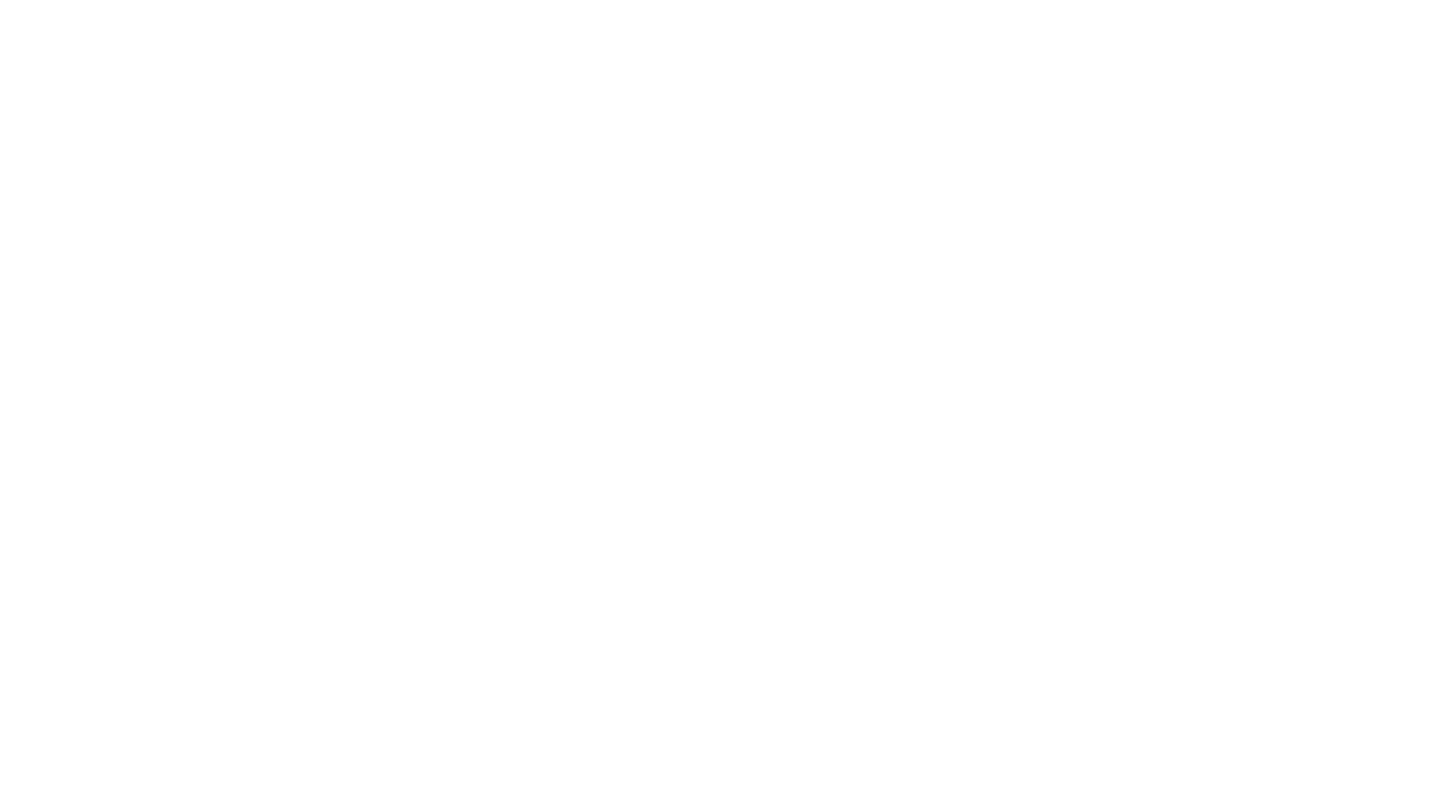 scroll, scrollTop: 0, scrollLeft: 0, axis: both 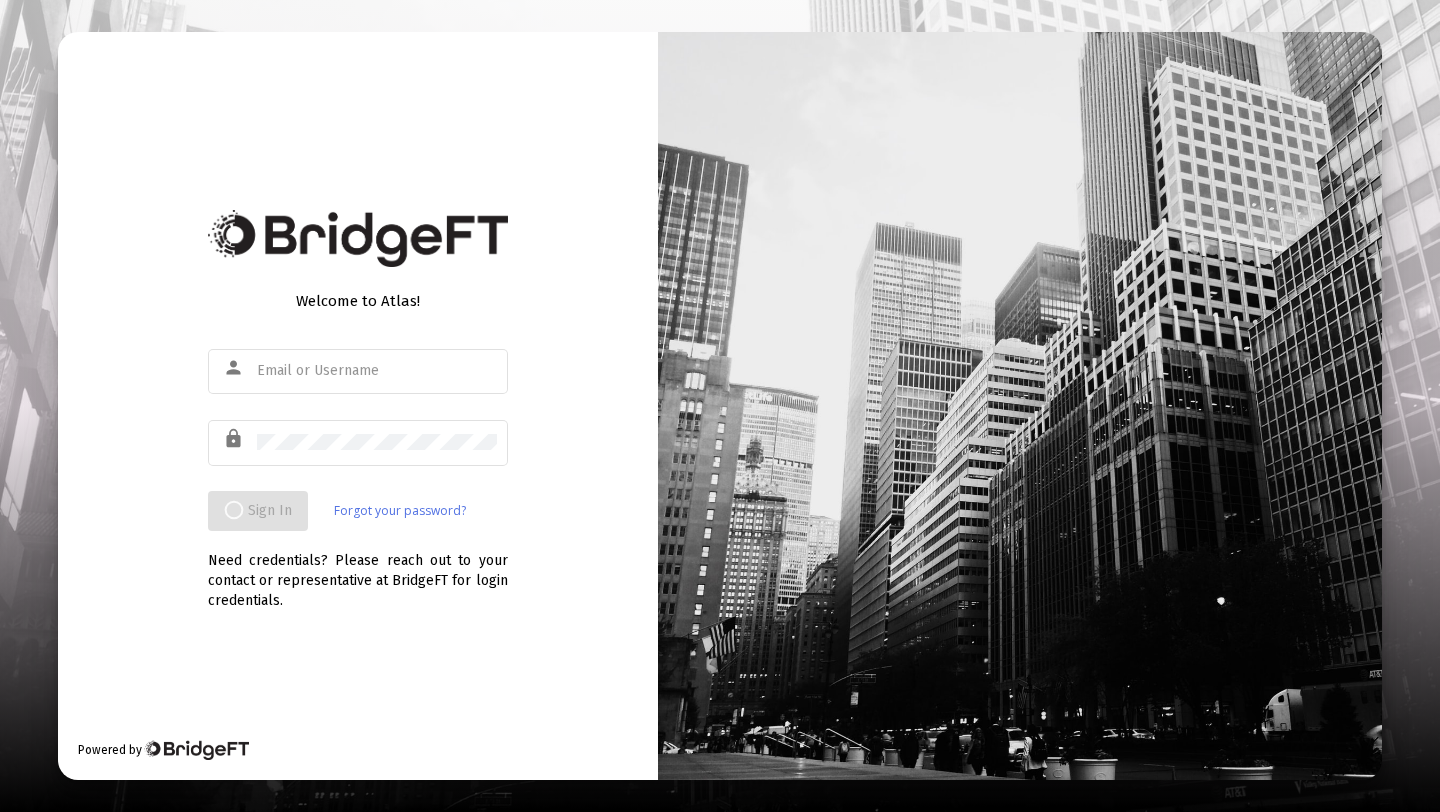 type on "[EMAIL]" 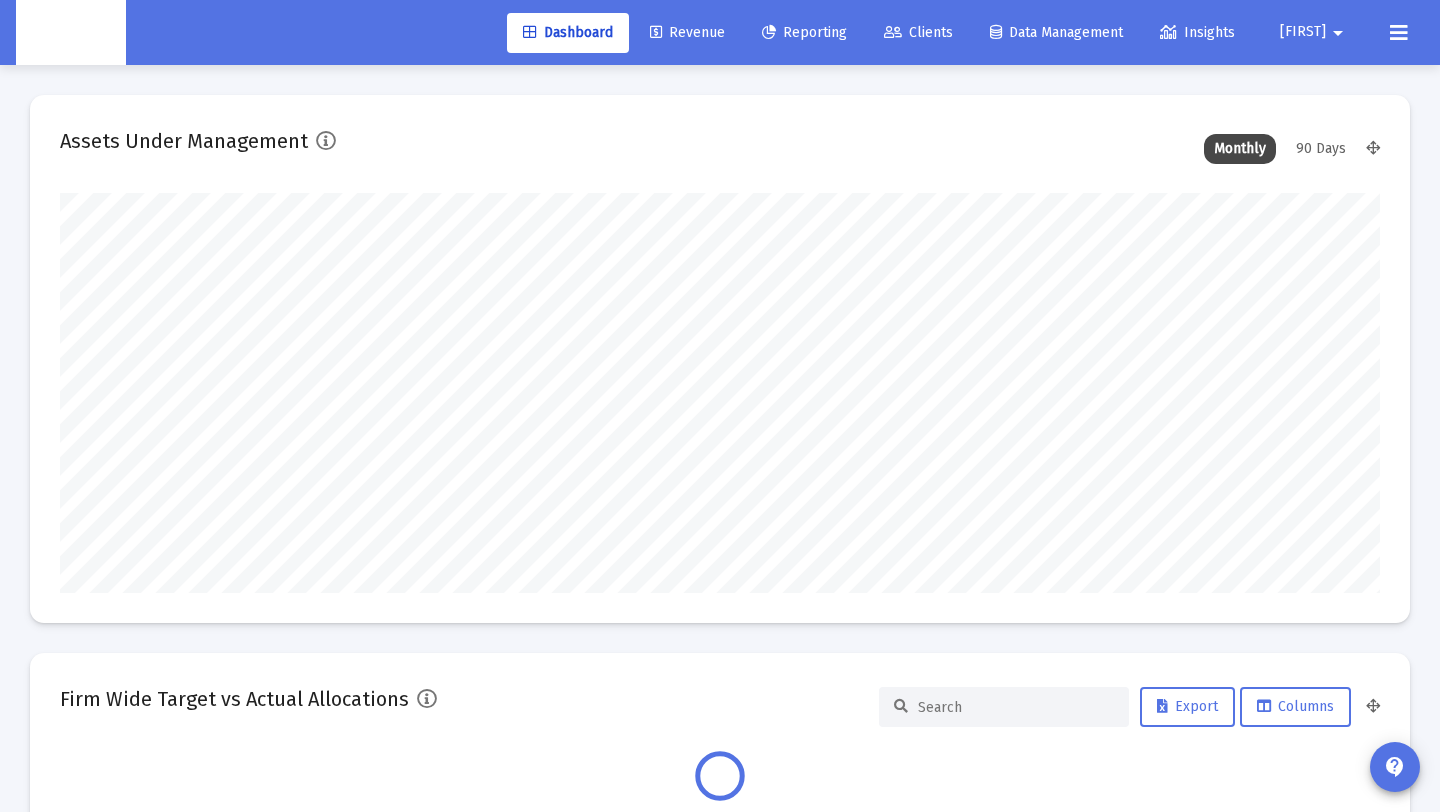 scroll, scrollTop: 999600, scrollLeft: 998680, axis: both 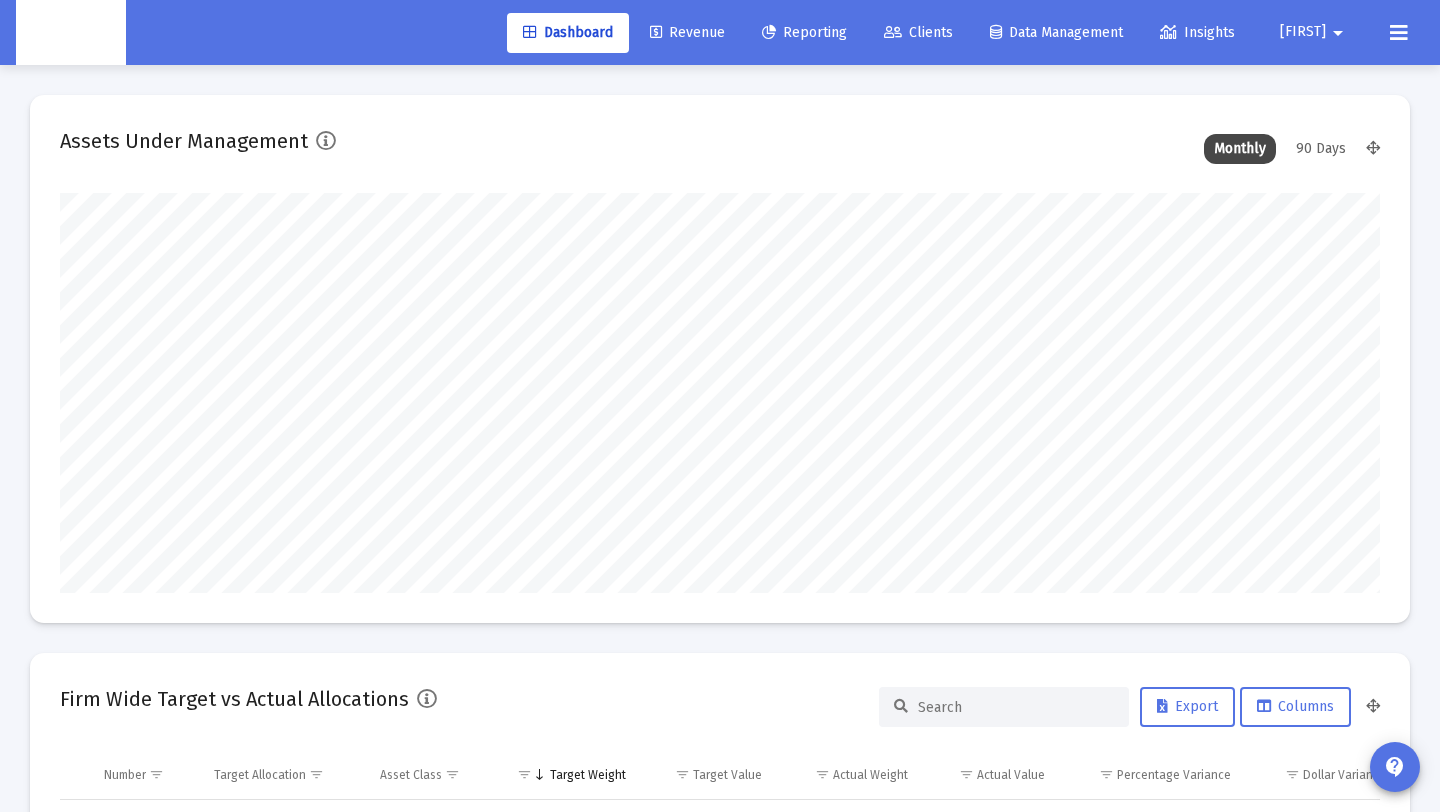 click on "Revenue" 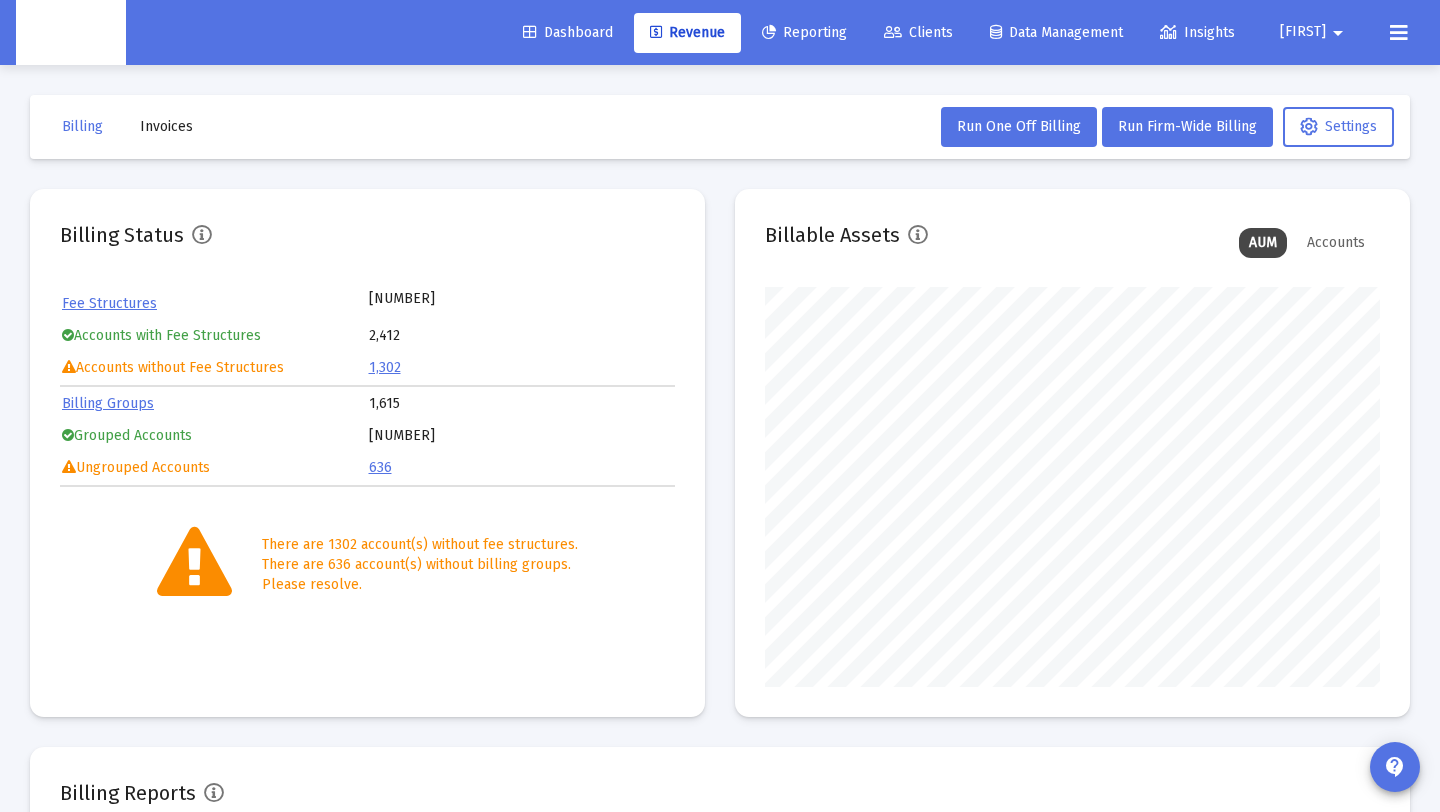 scroll, scrollTop: 999600, scrollLeft: 999385, axis: both 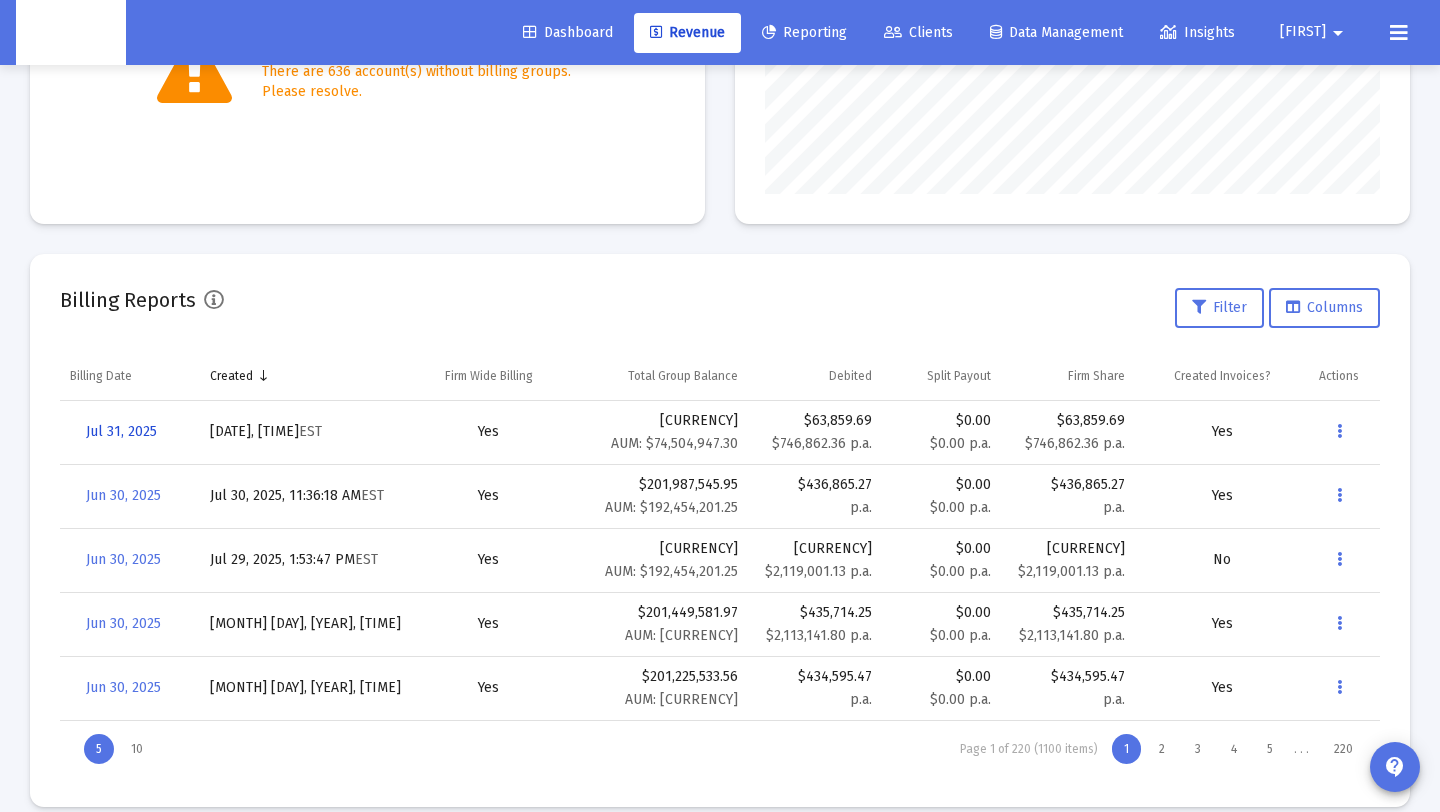 click on "Jul 31, 2025" at bounding box center (121, 431) 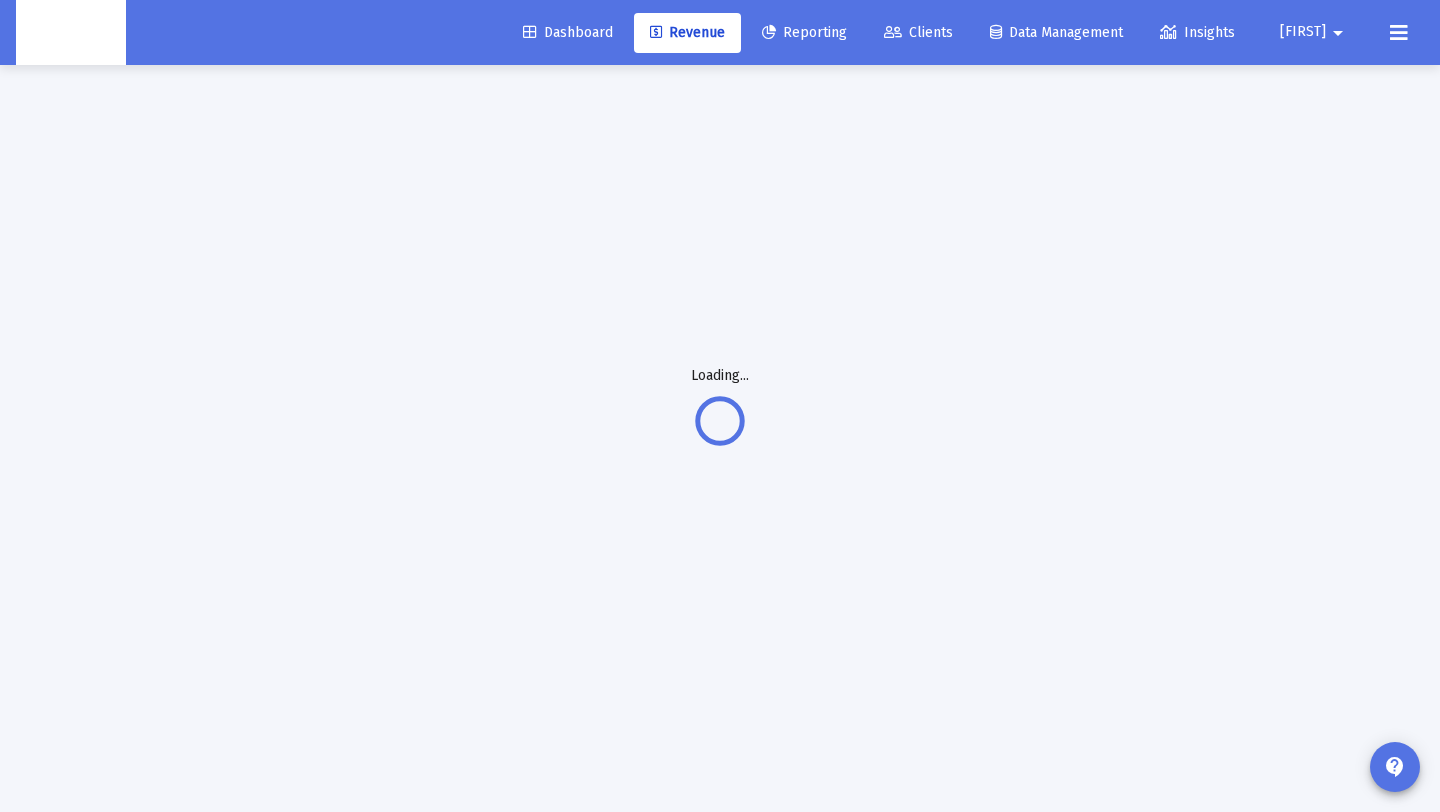scroll, scrollTop: 65, scrollLeft: 0, axis: vertical 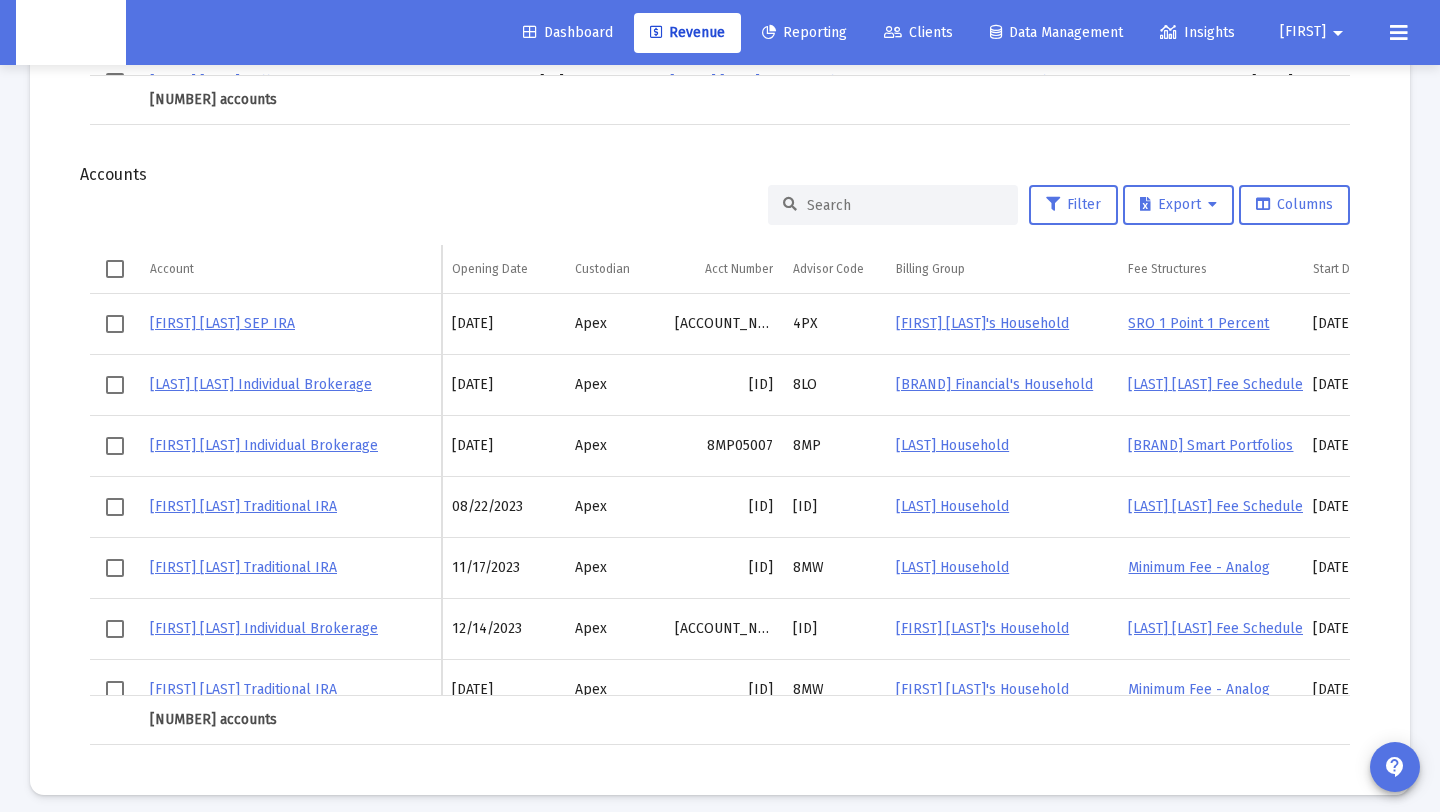 drag, startPoint x: 887, startPoint y: 186, endPoint x: 887, endPoint y: 209, distance: 23 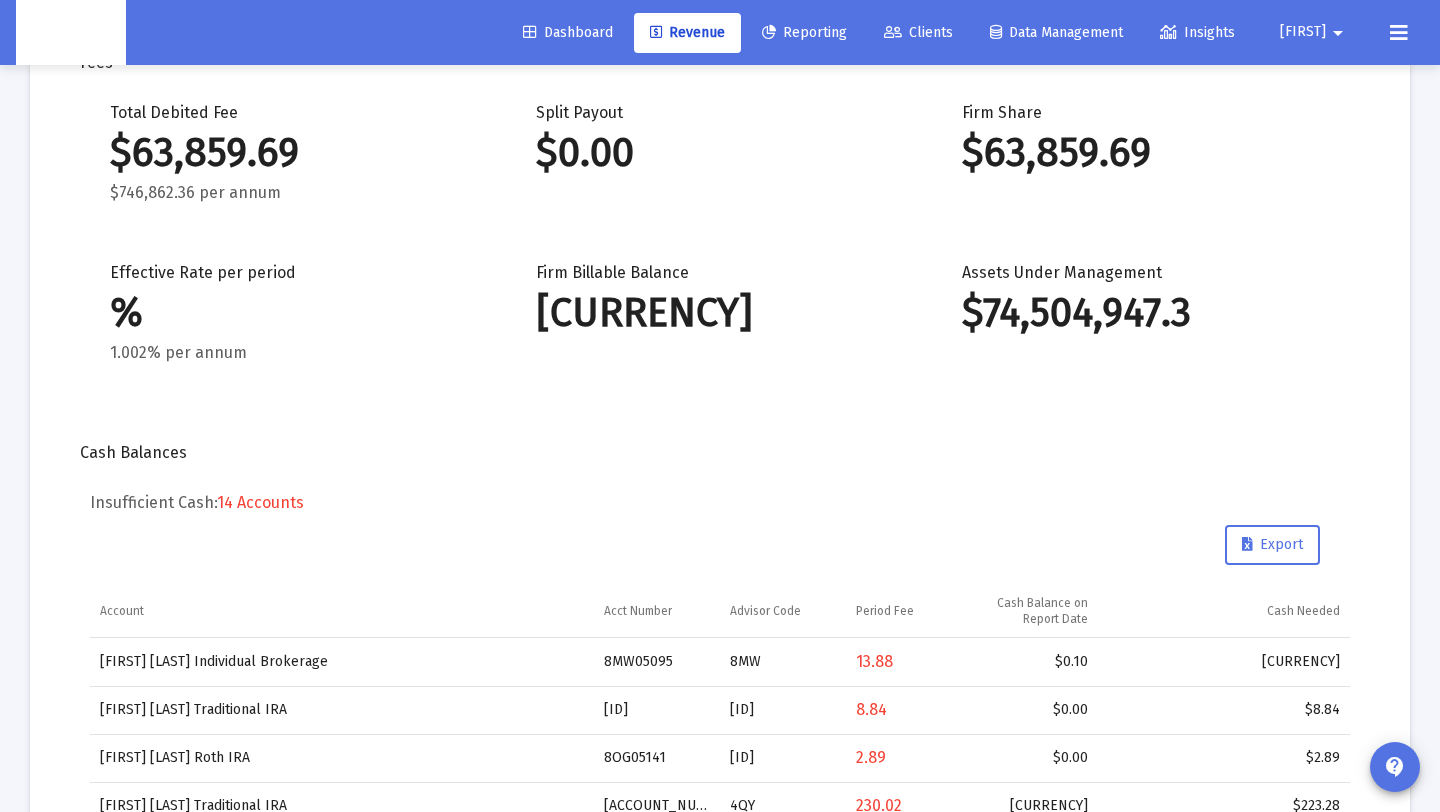 scroll, scrollTop: 0, scrollLeft: 0, axis: both 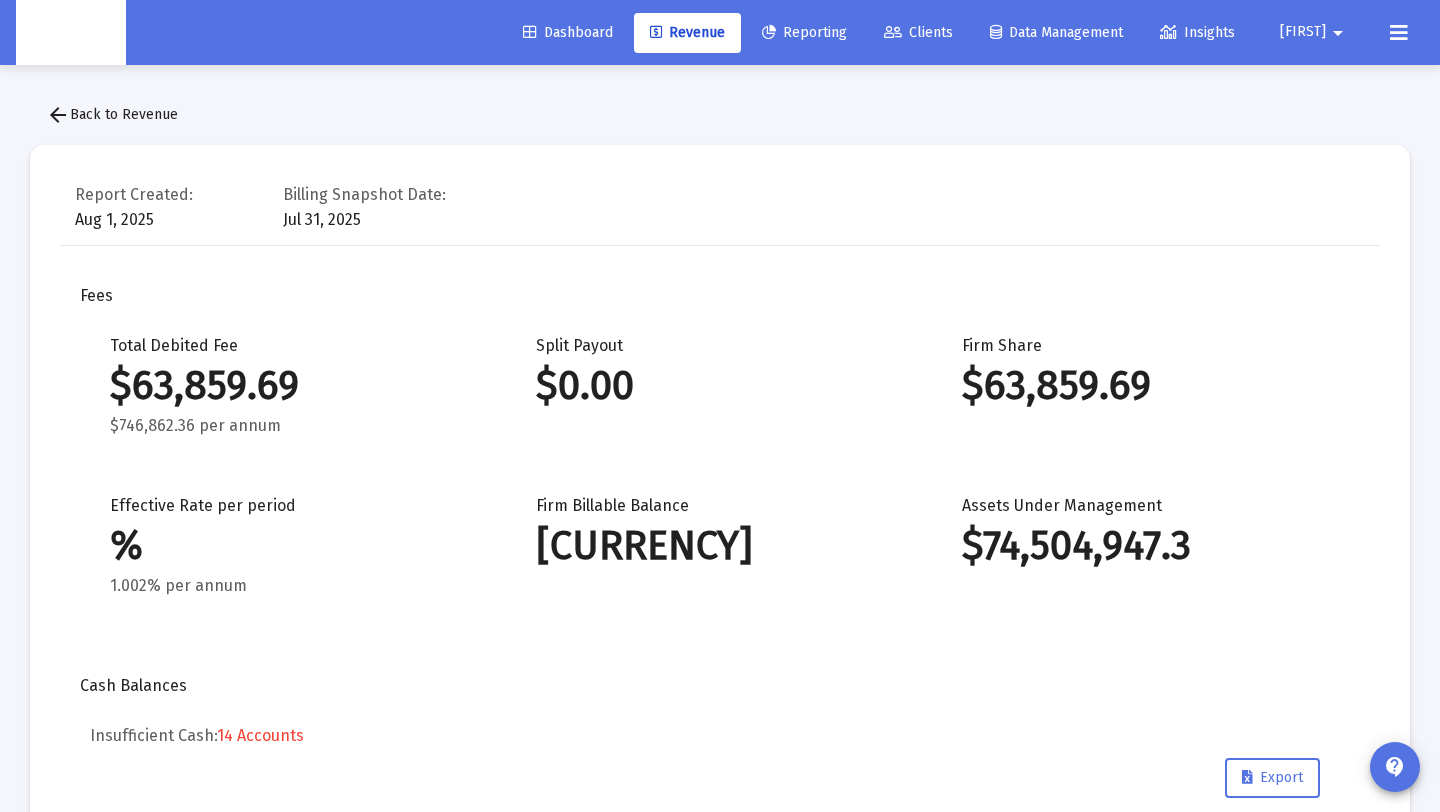 type on "[FIRST] [LAST]'s Household" 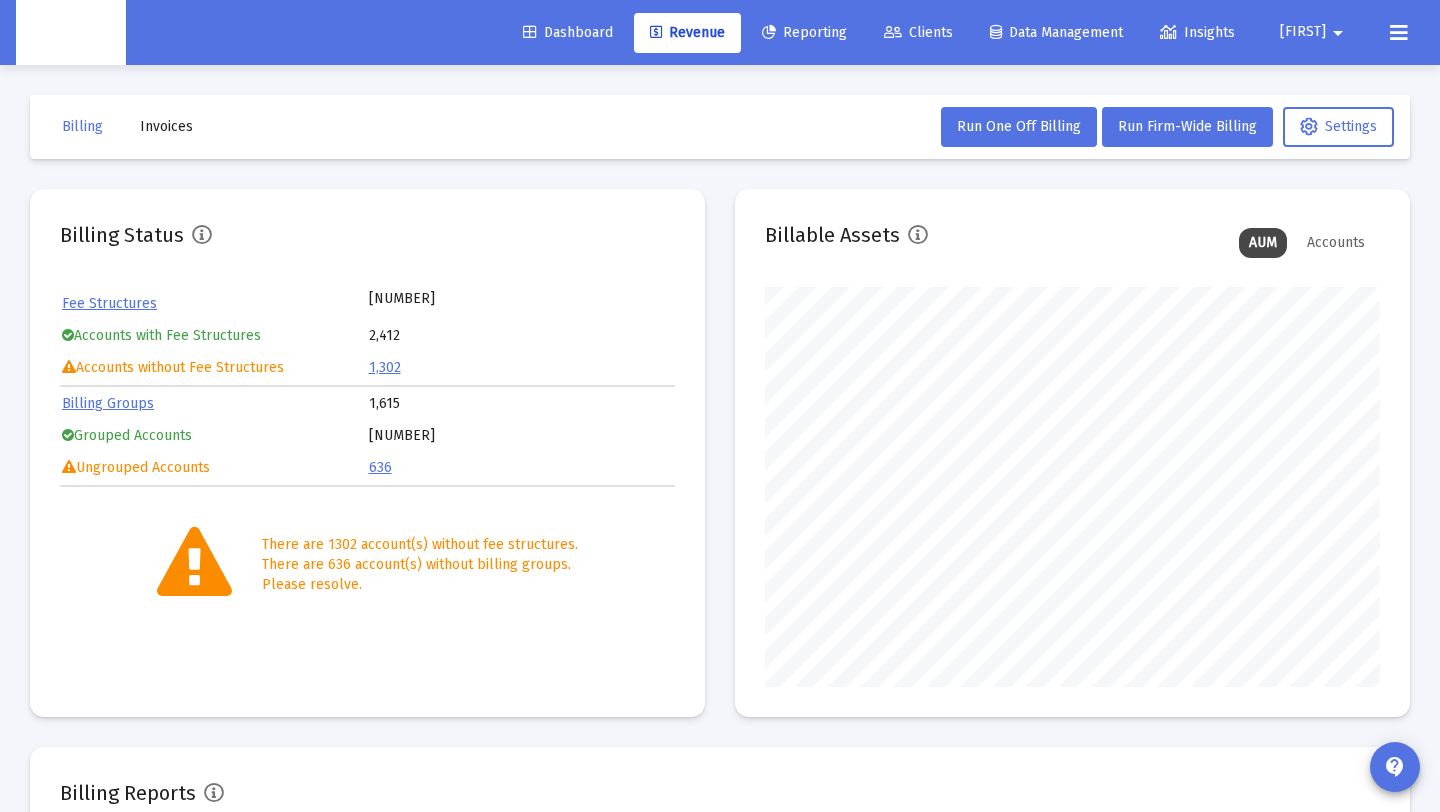 scroll, scrollTop: 999600, scrollLeft: 999385, axis: both 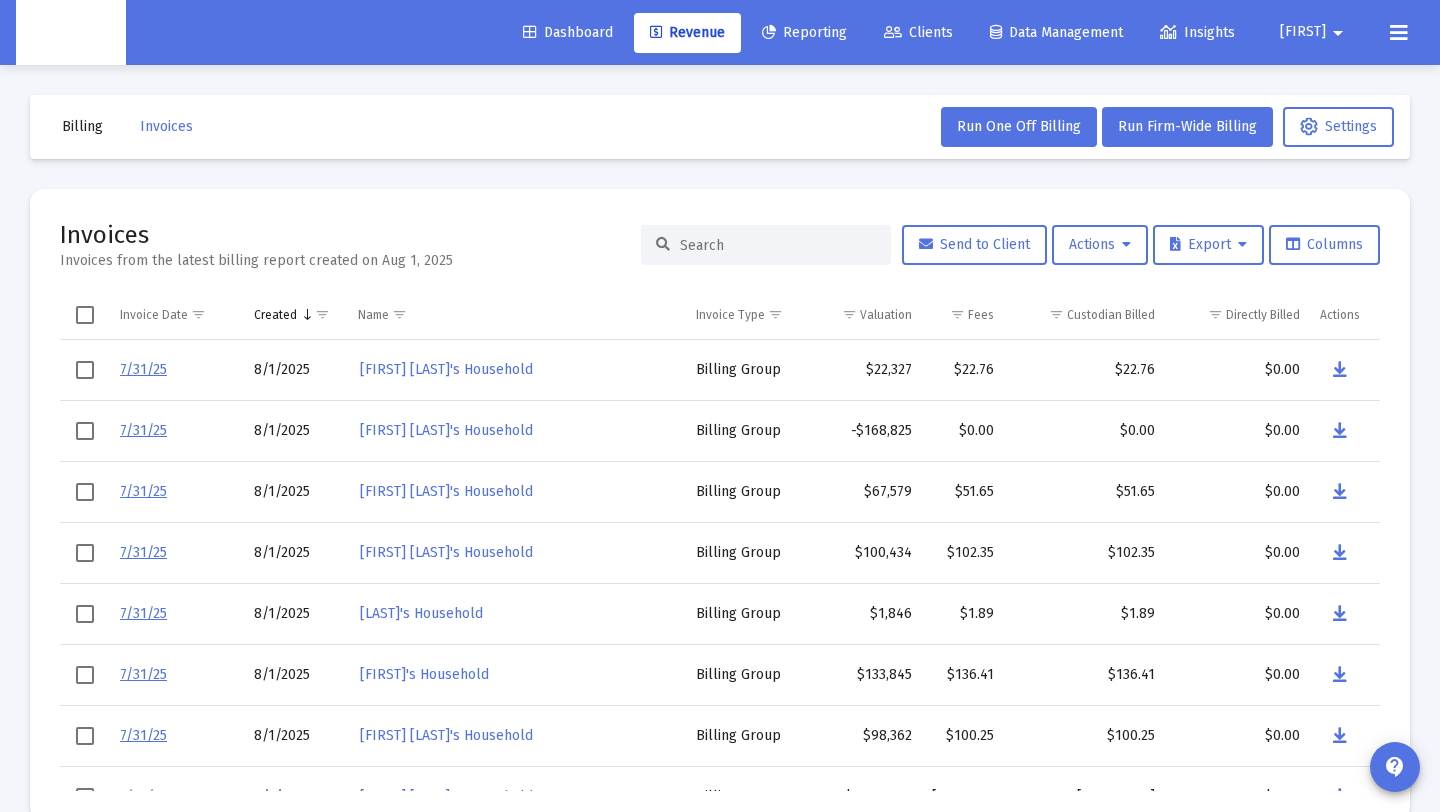 click 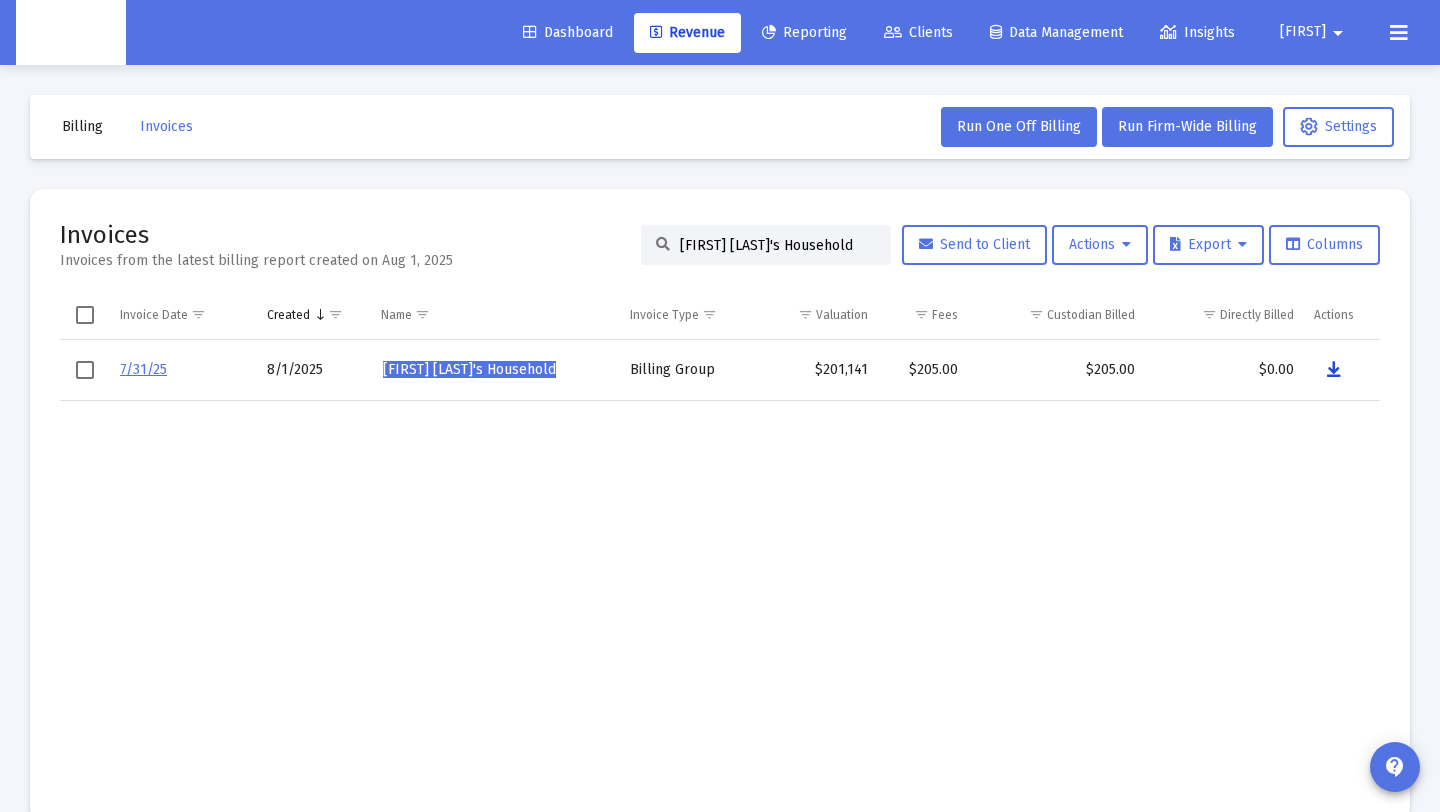 click at bounding box center (1334, 370) 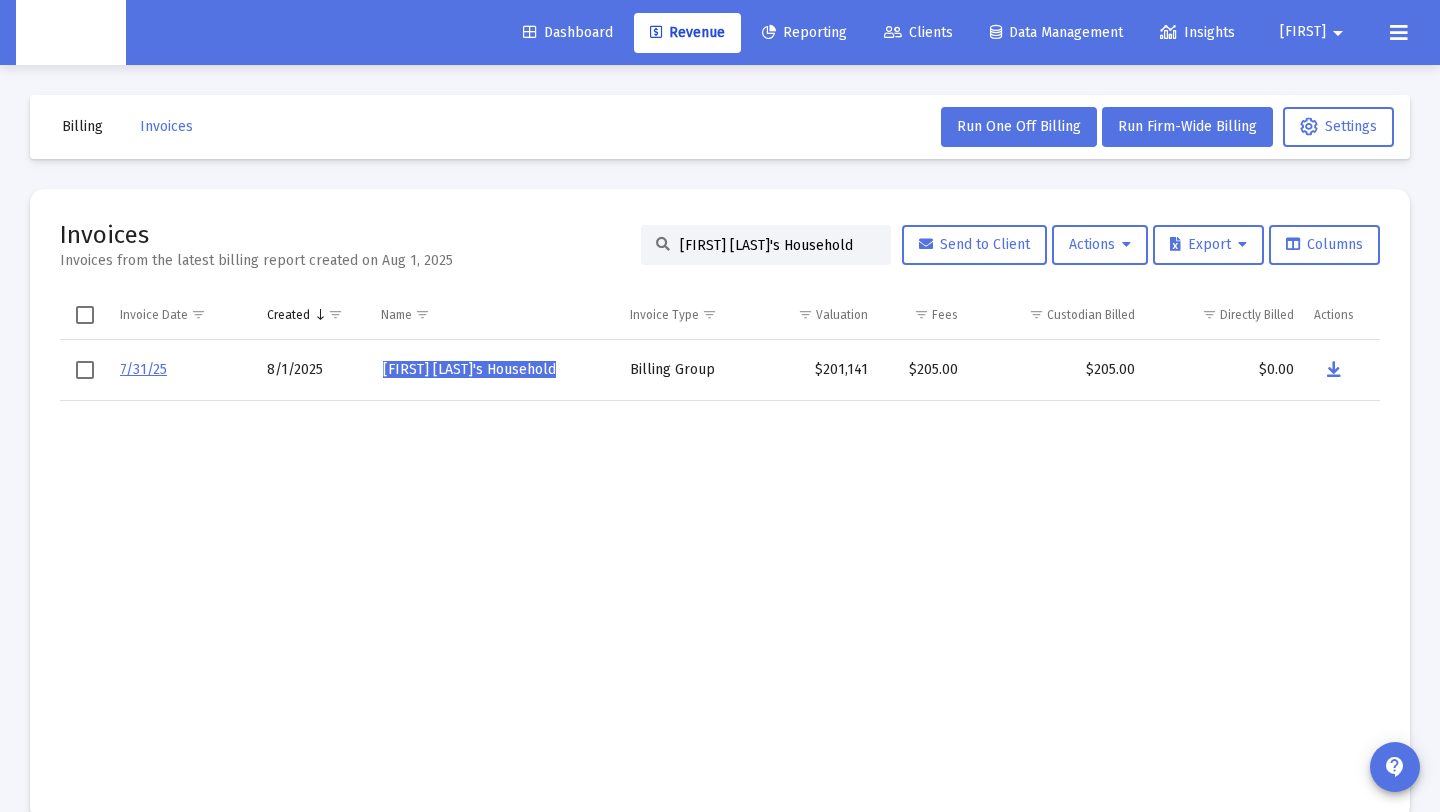 click on "[FIRST] [LAST]'s Household" 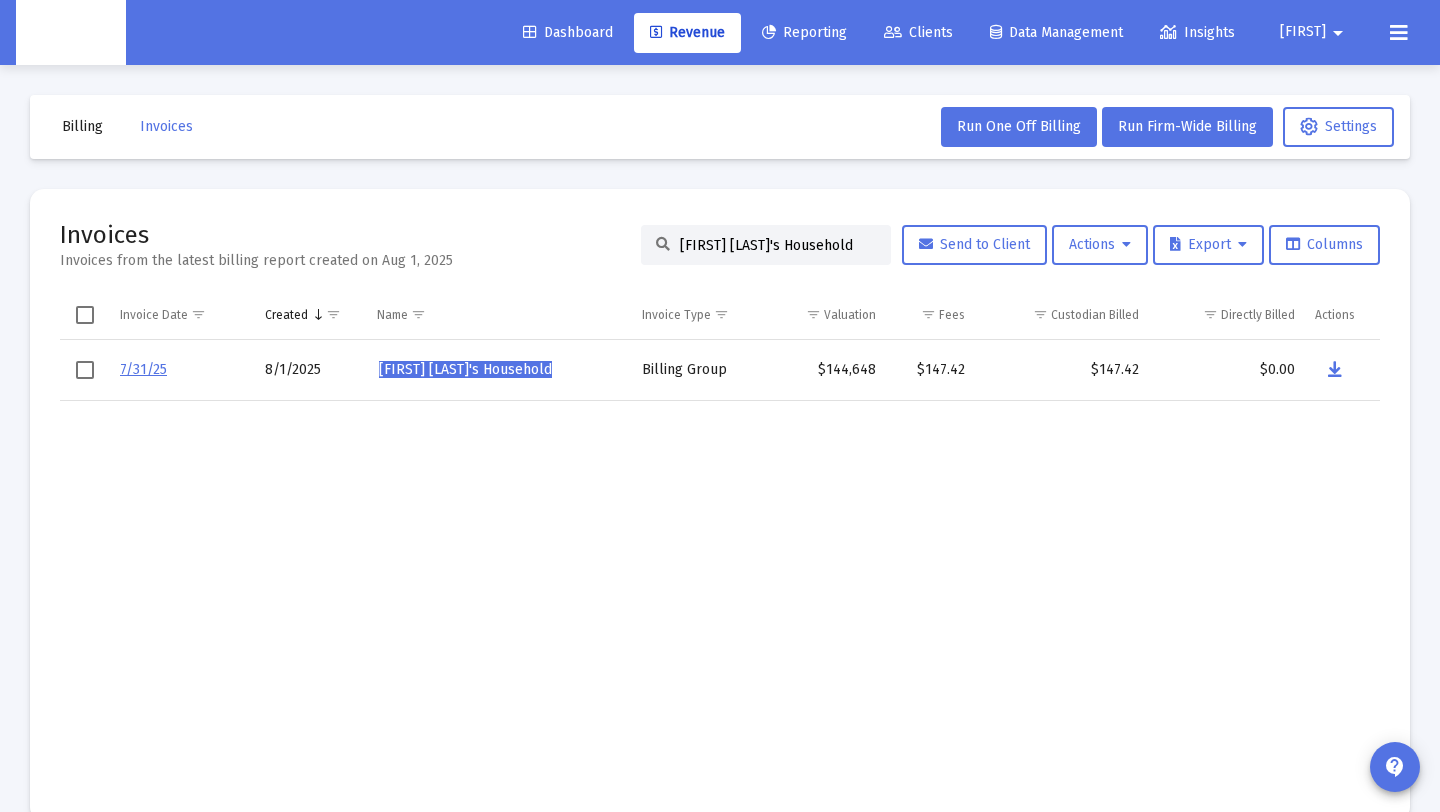 type on "[FIRST] [LAST]'s Household" 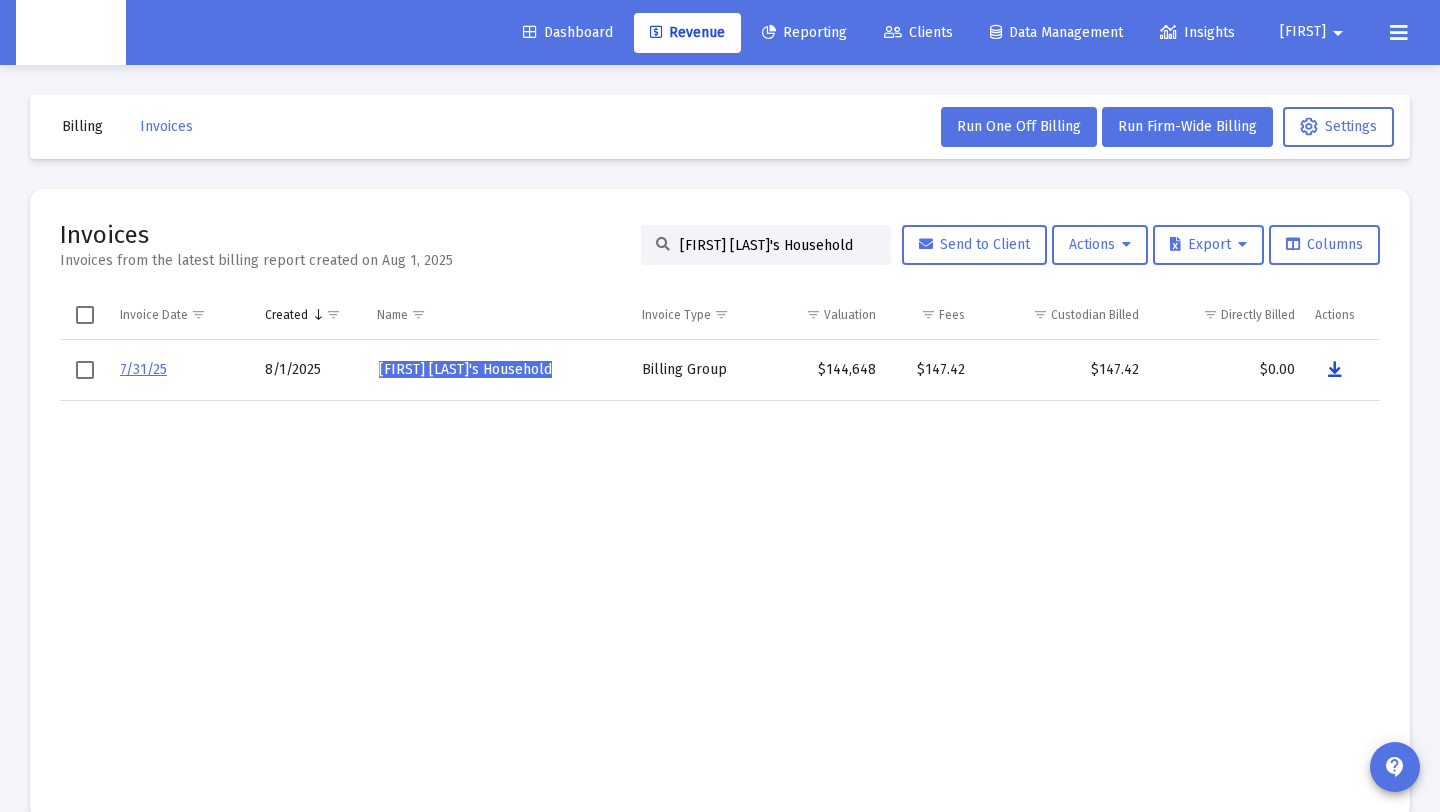 scroll, scrollTop: 0, scrollLeft: 0, axis: both 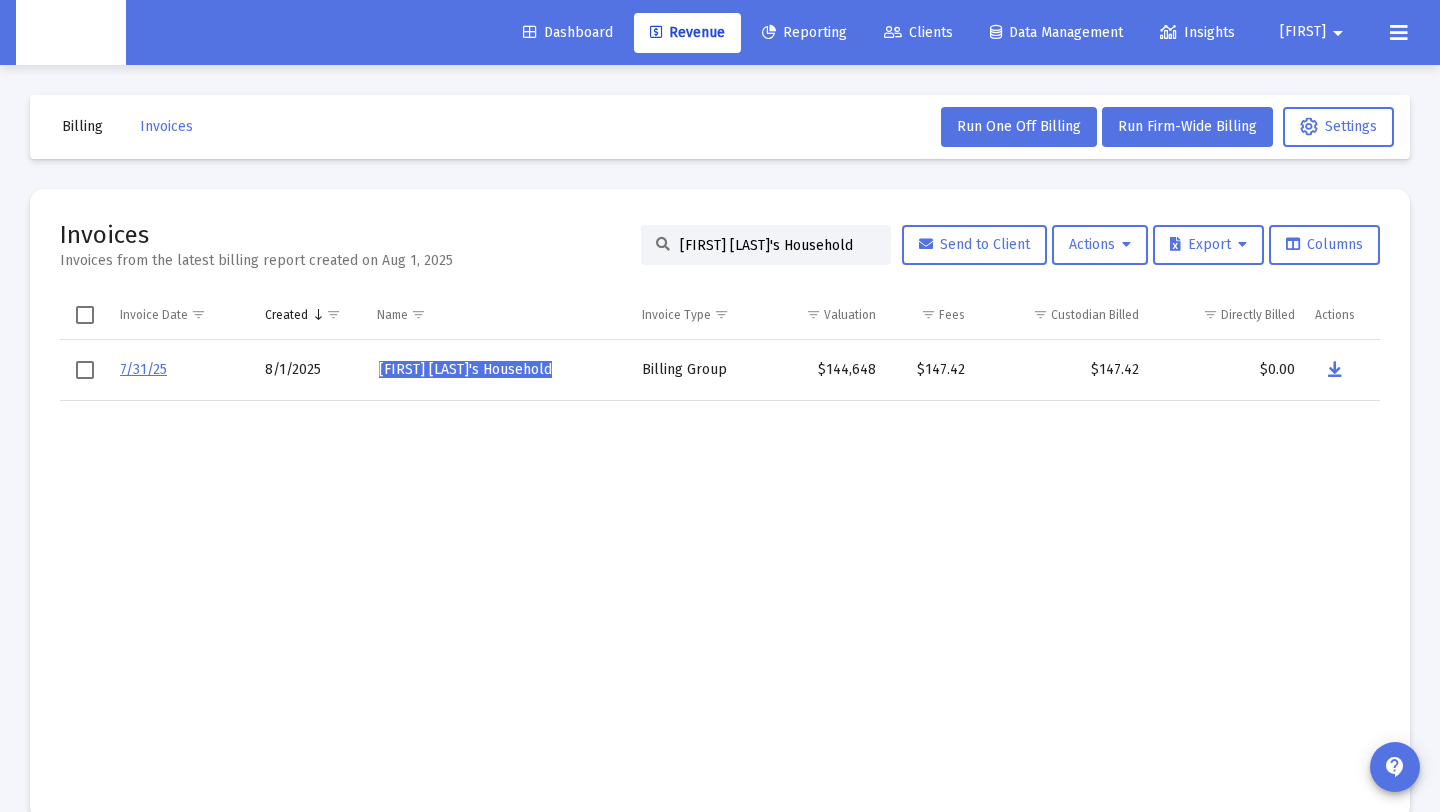 click on "[FIRST] [LAST]'s Household" 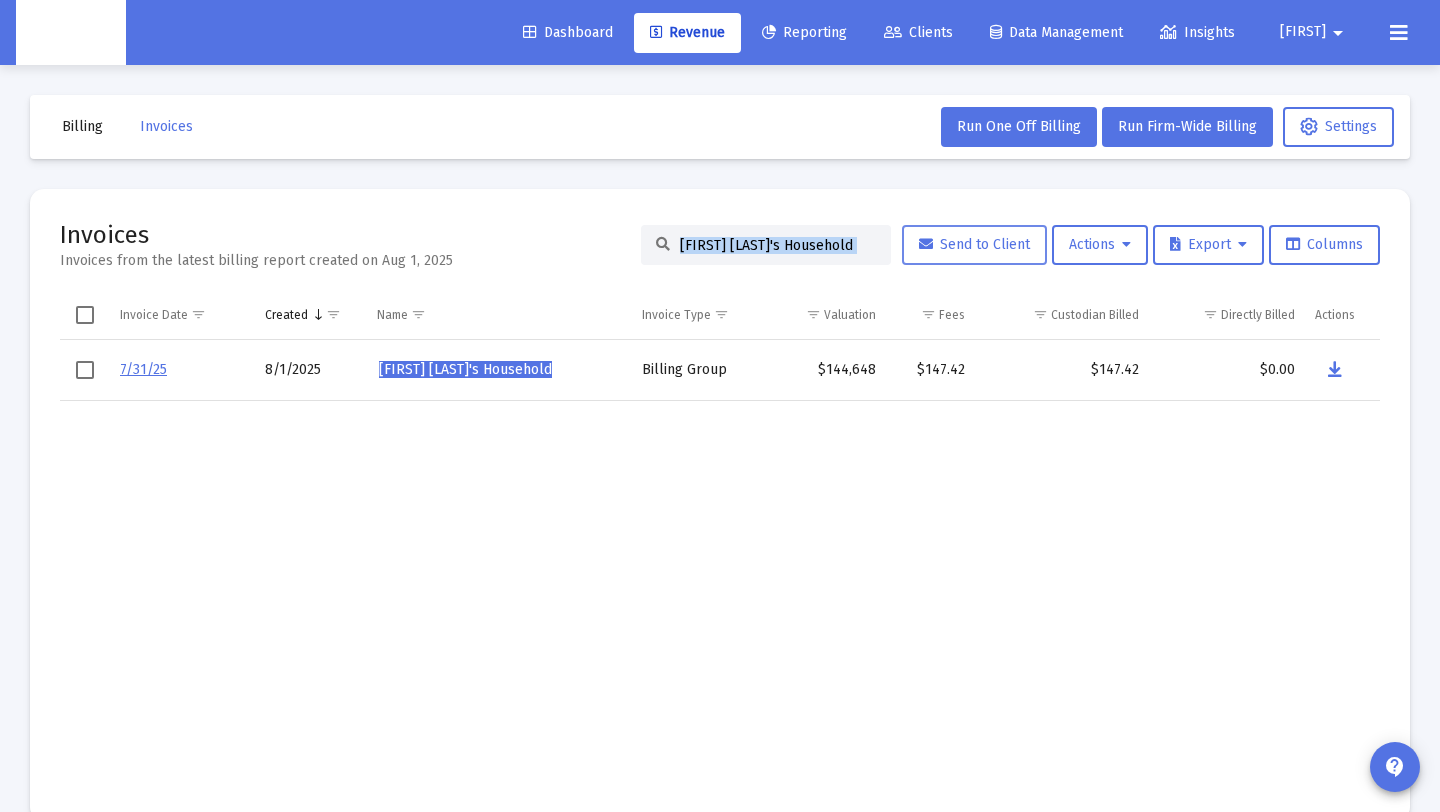drag, startPoint x: 664, startPoint y: 244, endPoint x: 950, endPoint y: 231, distance: 286.2953 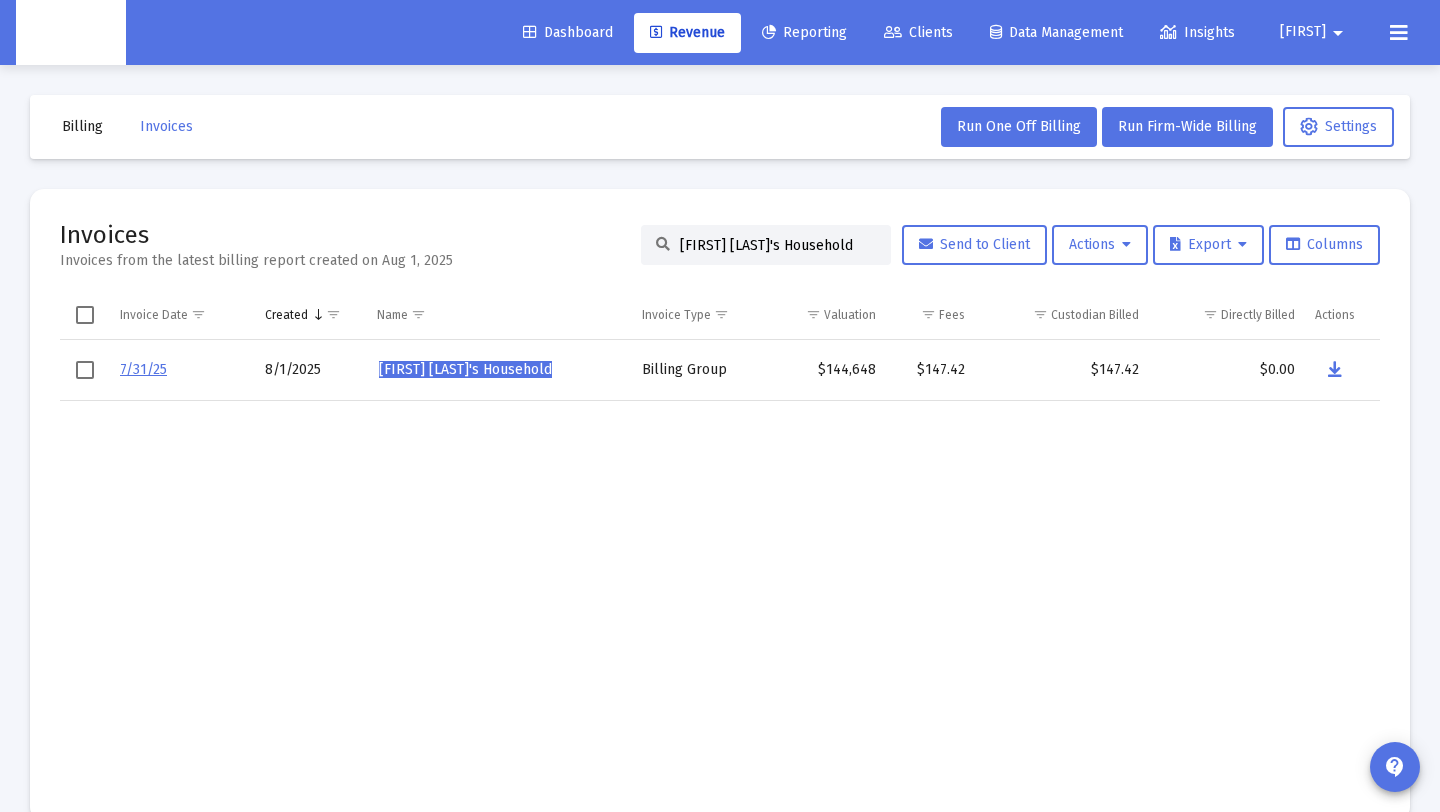click on "[FIRST] [LAST]'s Household" 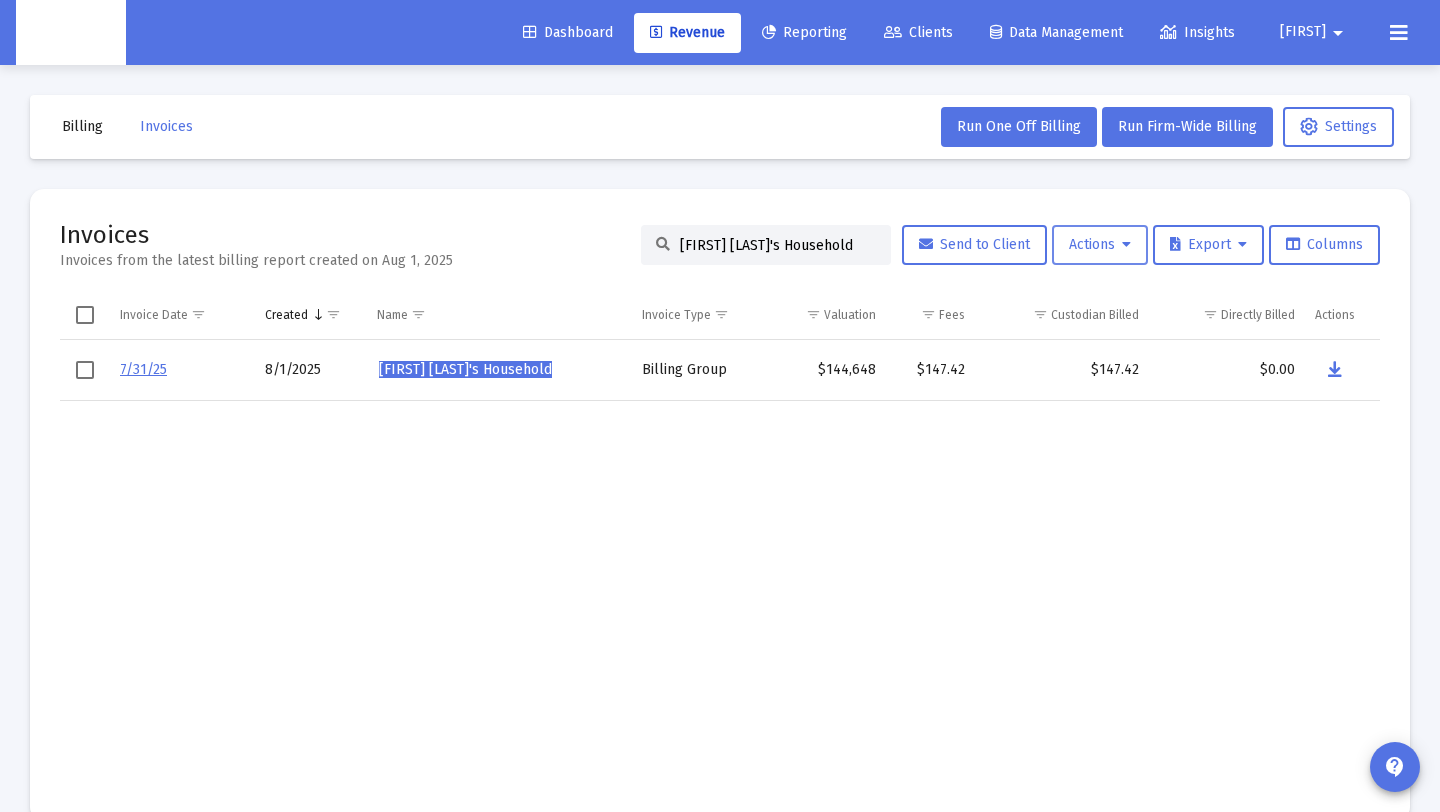 scroll, scrollTop: 0, scrollLeft: 11, axis: horizontal 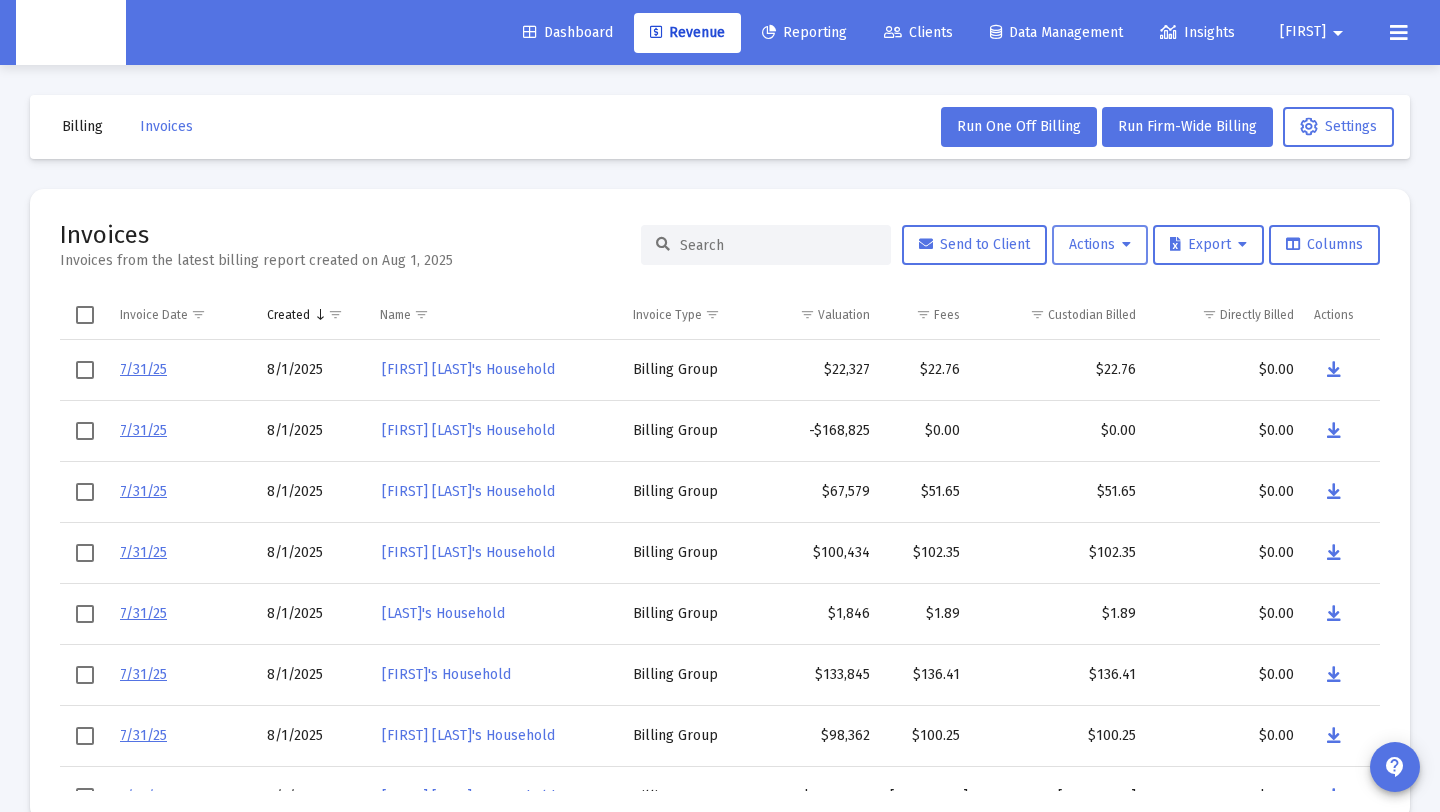 paste on "[FIRST] [LAST]'s Household" 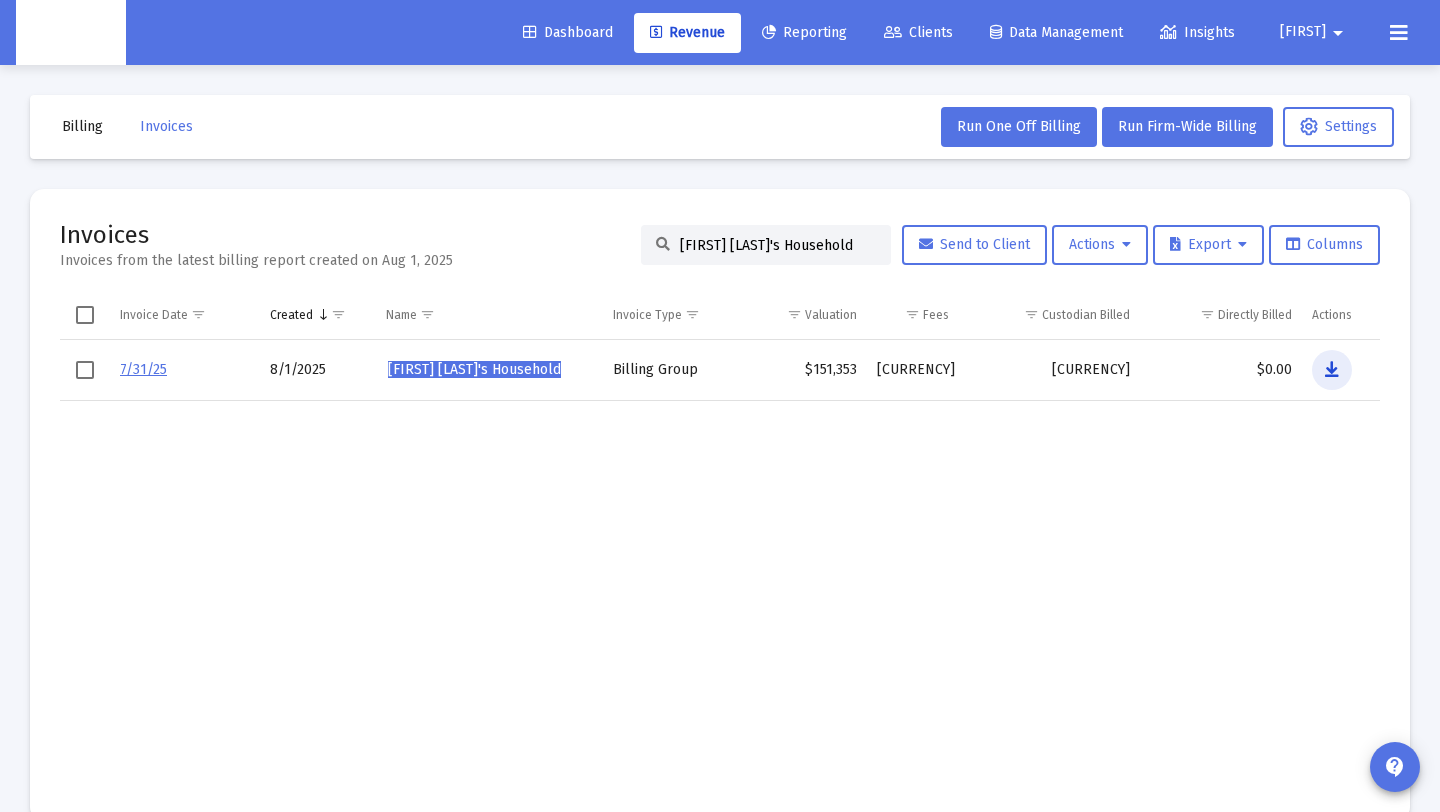 click at bounding box center [1332, 370] 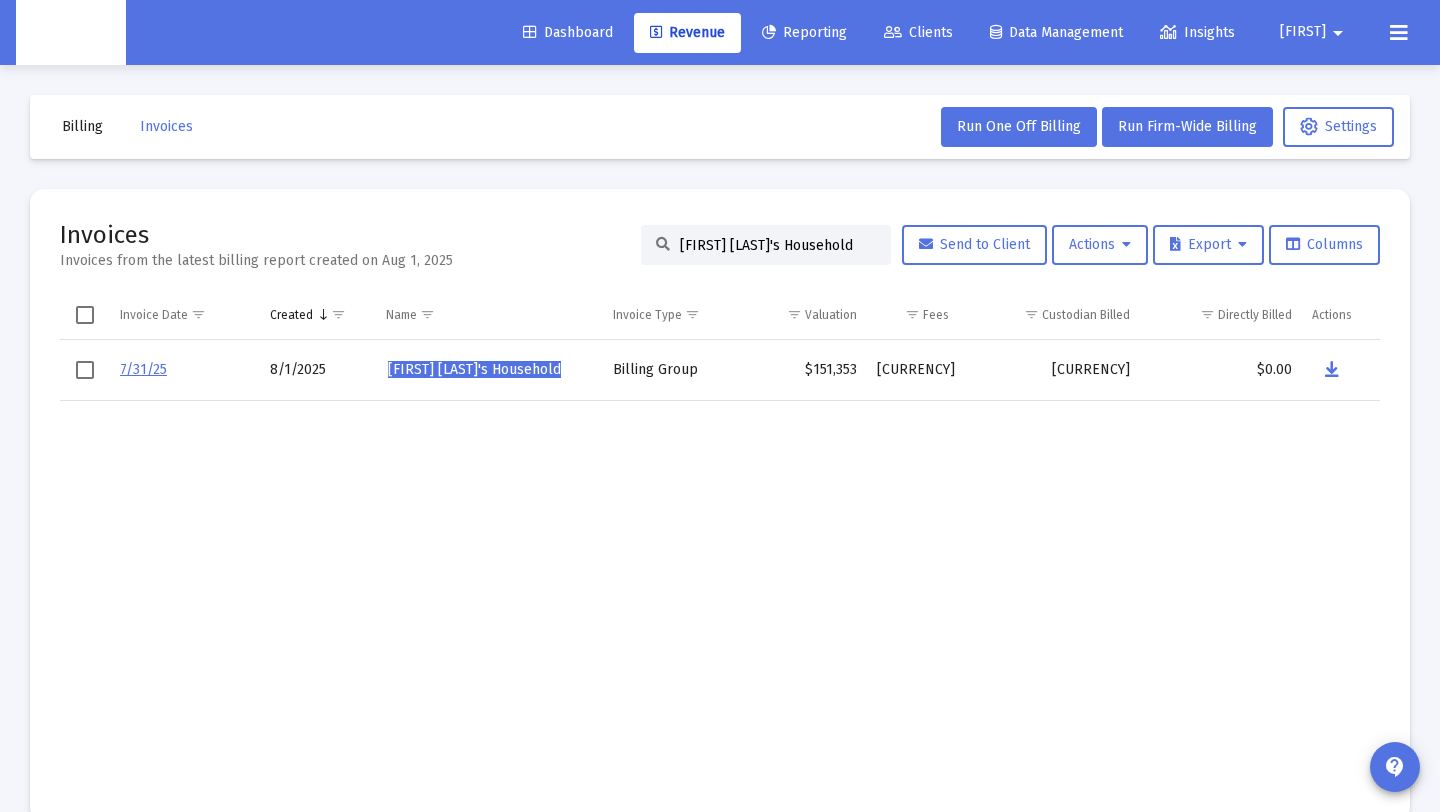 click on "[FIRST] [LAST]'s Household" 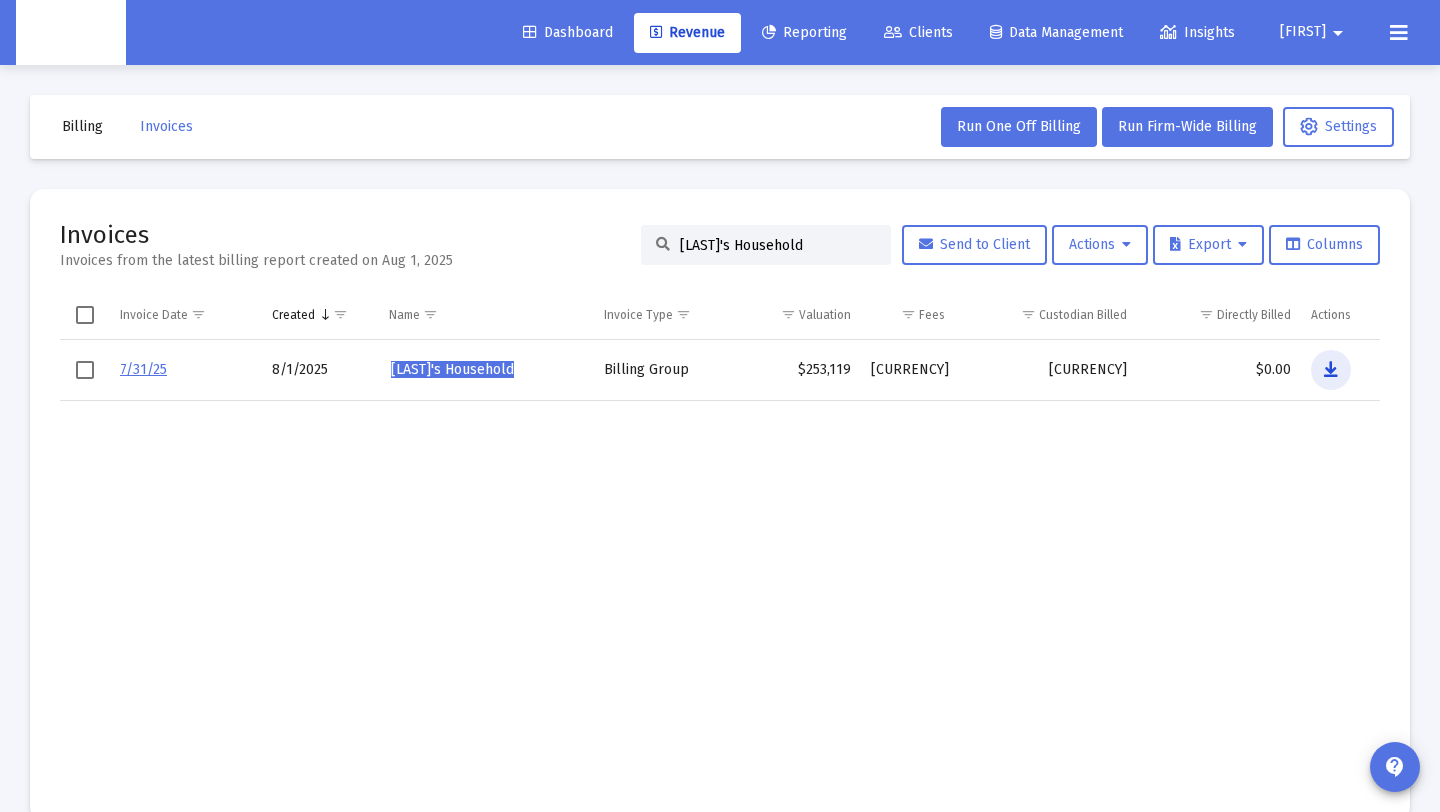 click at bounding box center (1331, 370) 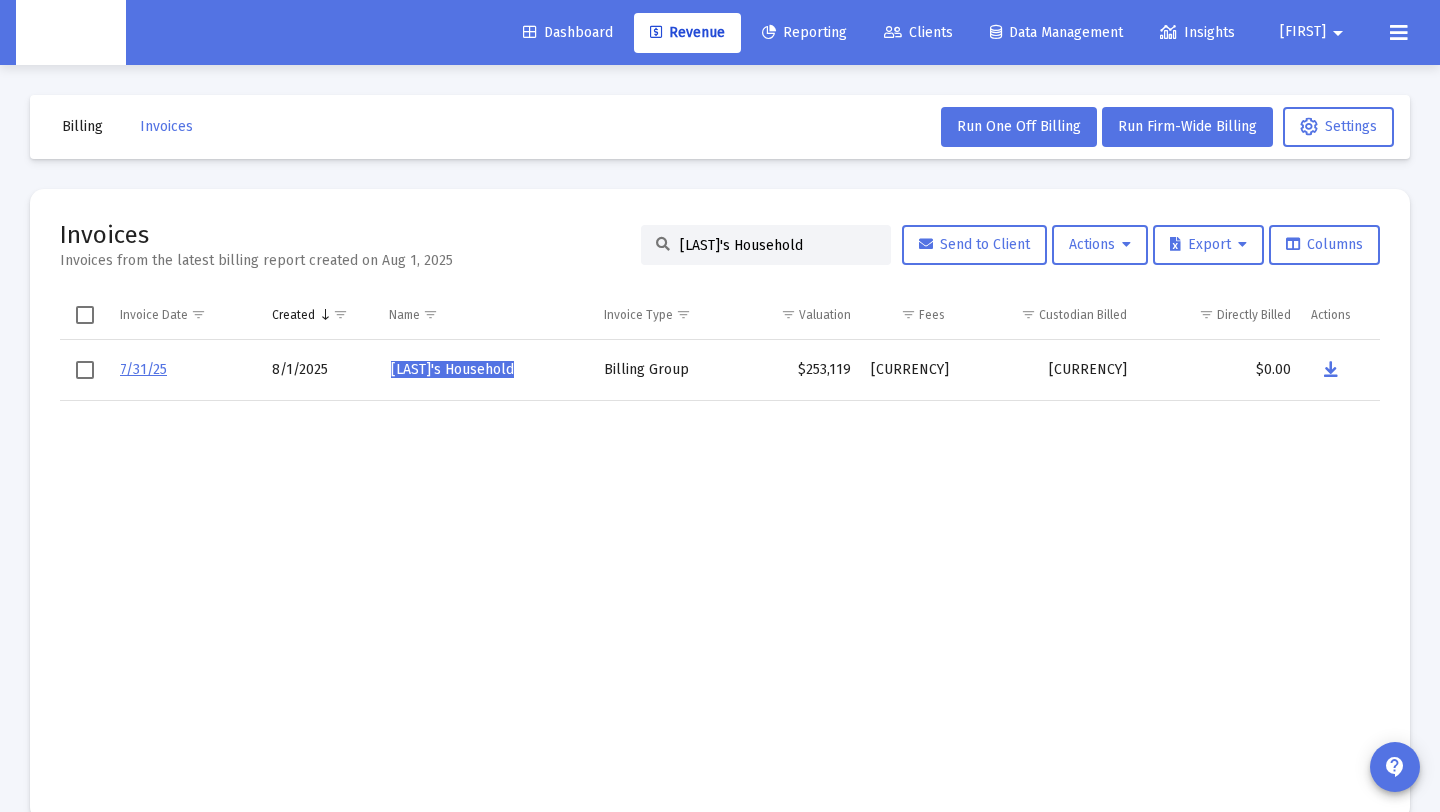 drag, startPoint x: 832, startPoint y: 249, endPoint x: 258, endPoint y: 203, distance: 575.8403 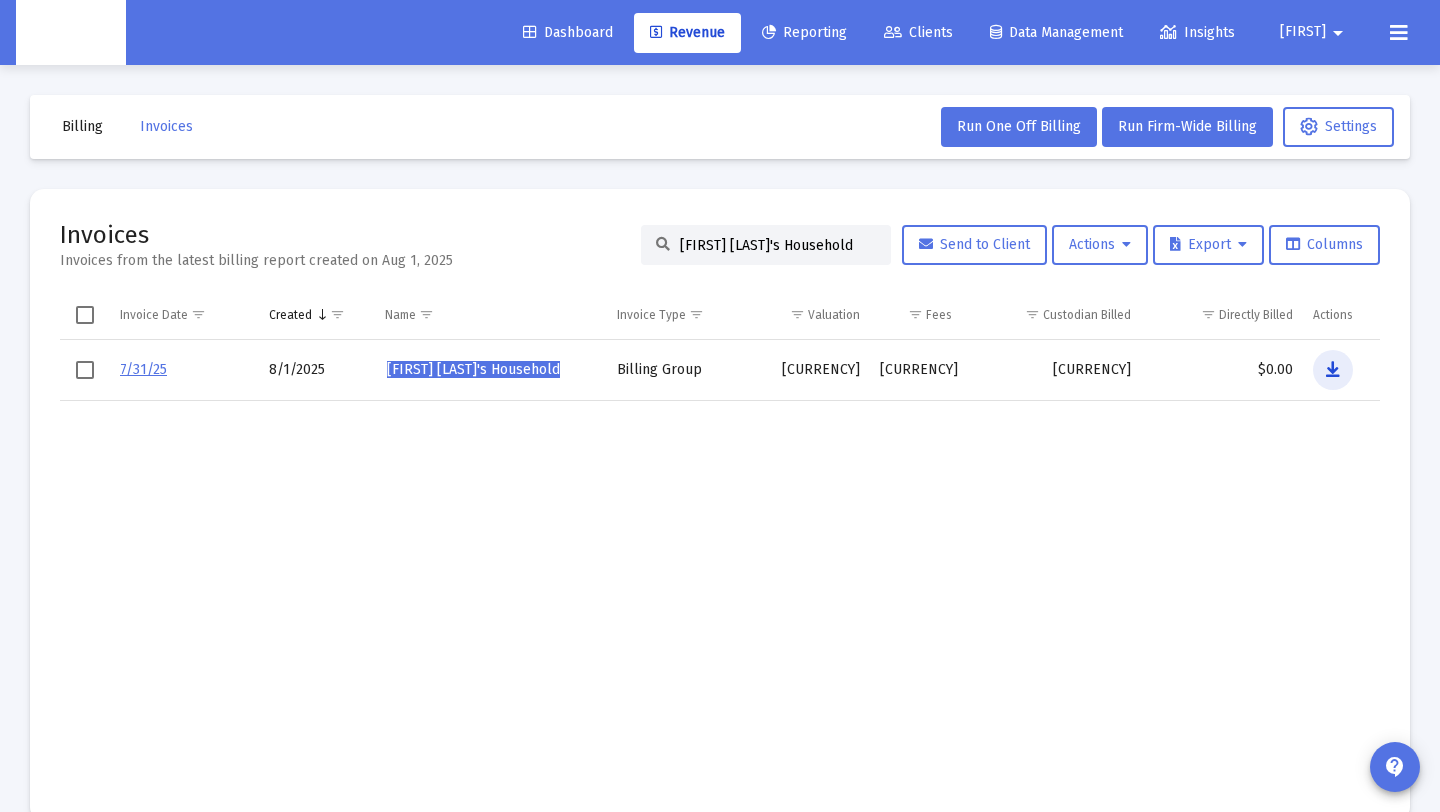click at bounding box center [1333, 370] 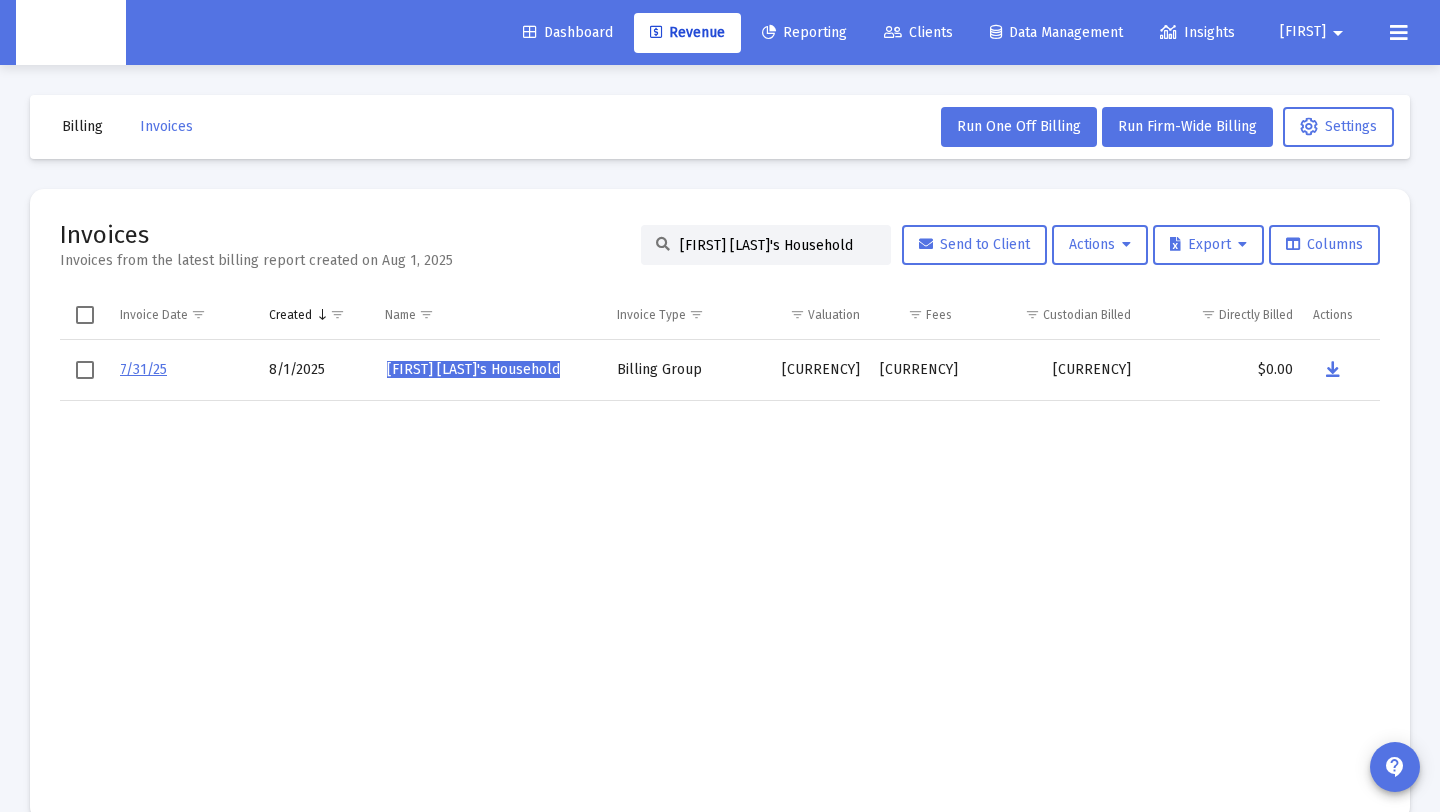 click on "[FIRST] [LAST]'s Household" 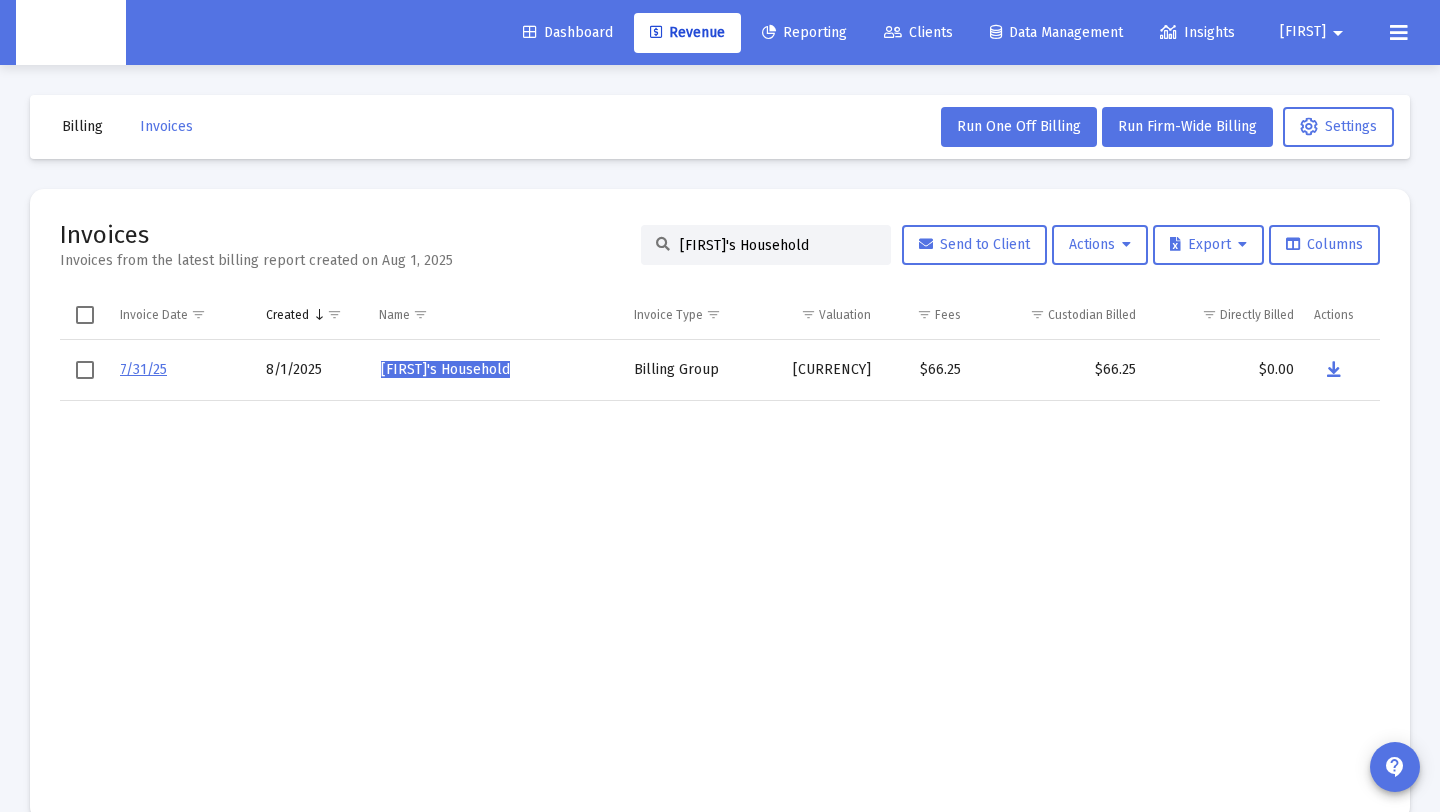 type on "[FIRST]'s Household" 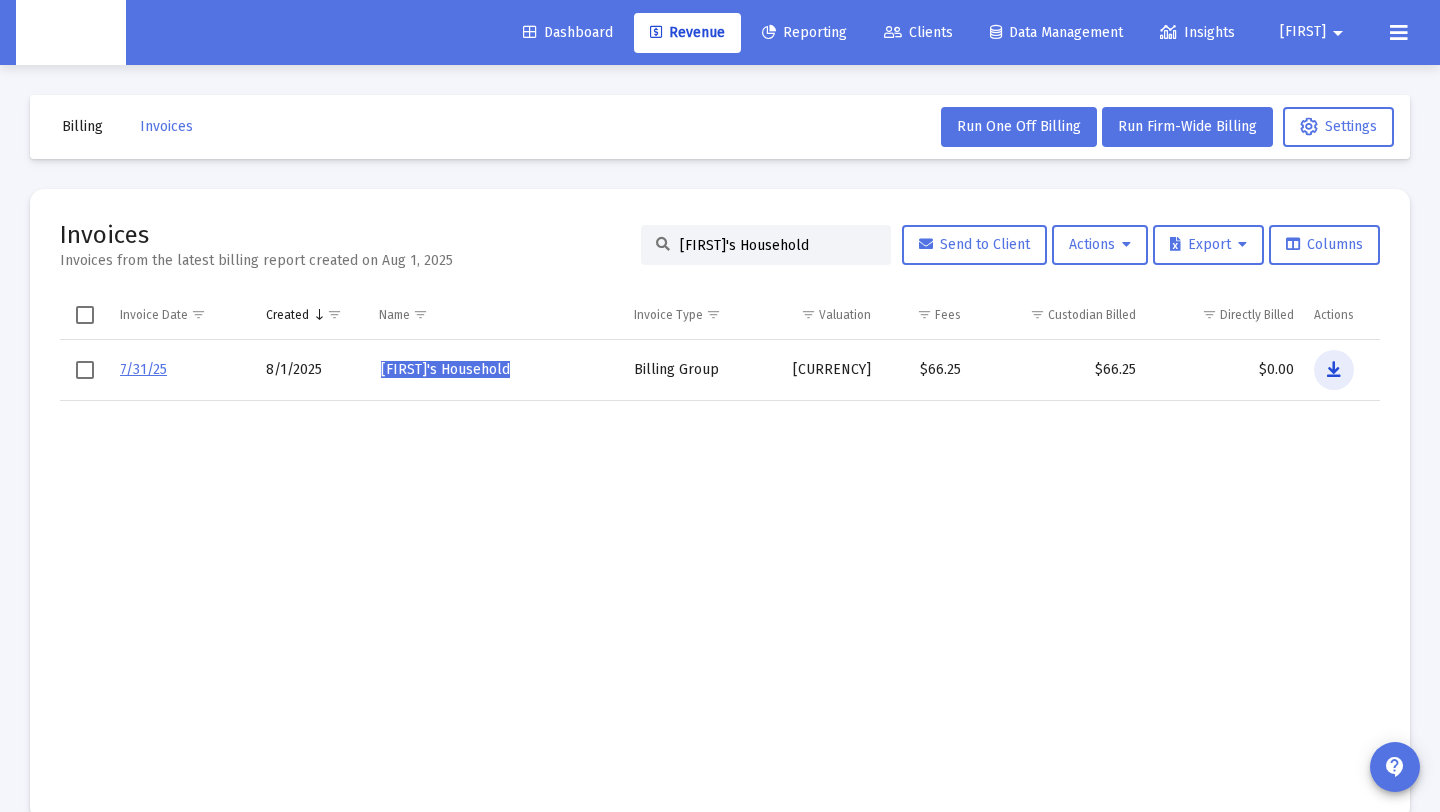click at bounding box center (1334, 370) 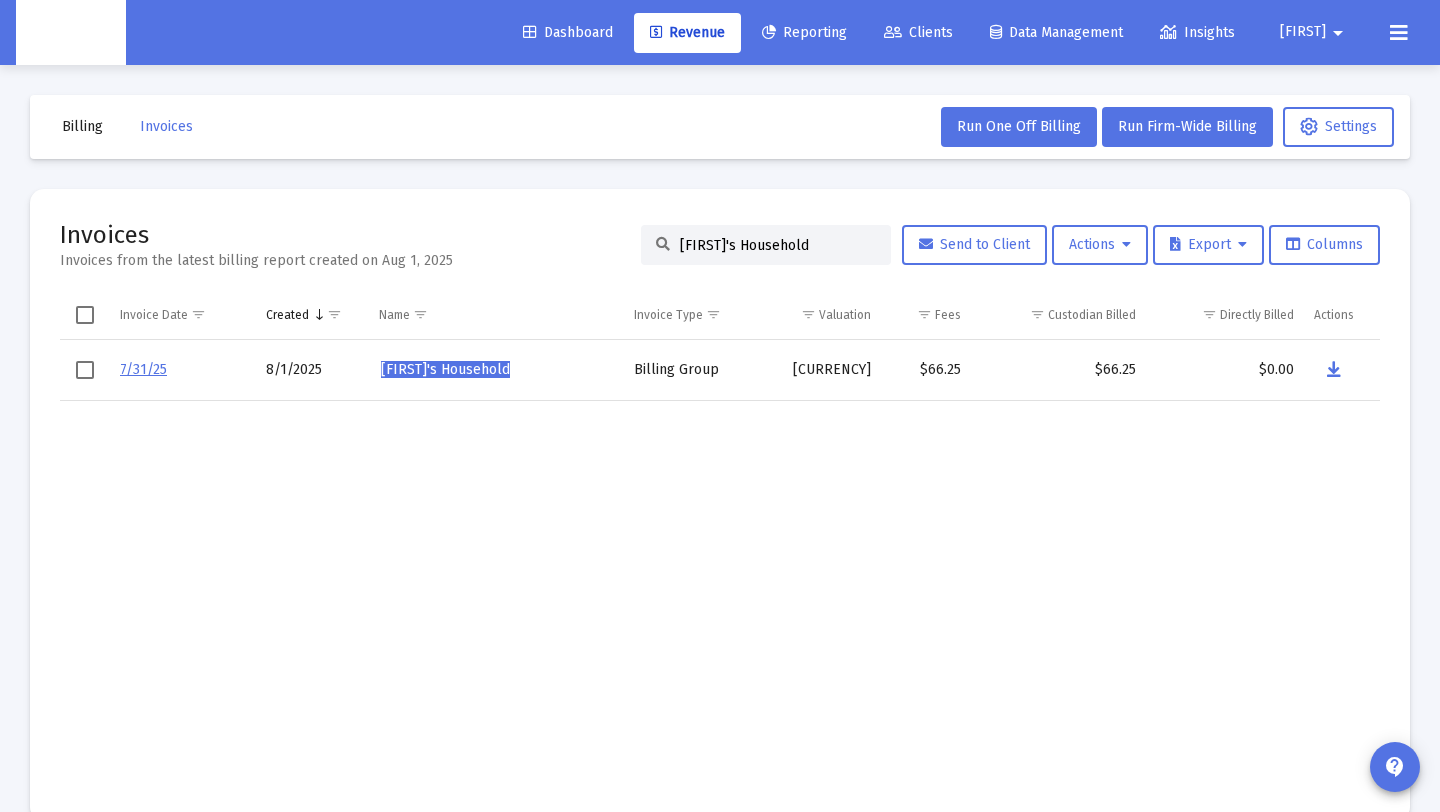 click on "[FIRST]'s Household" 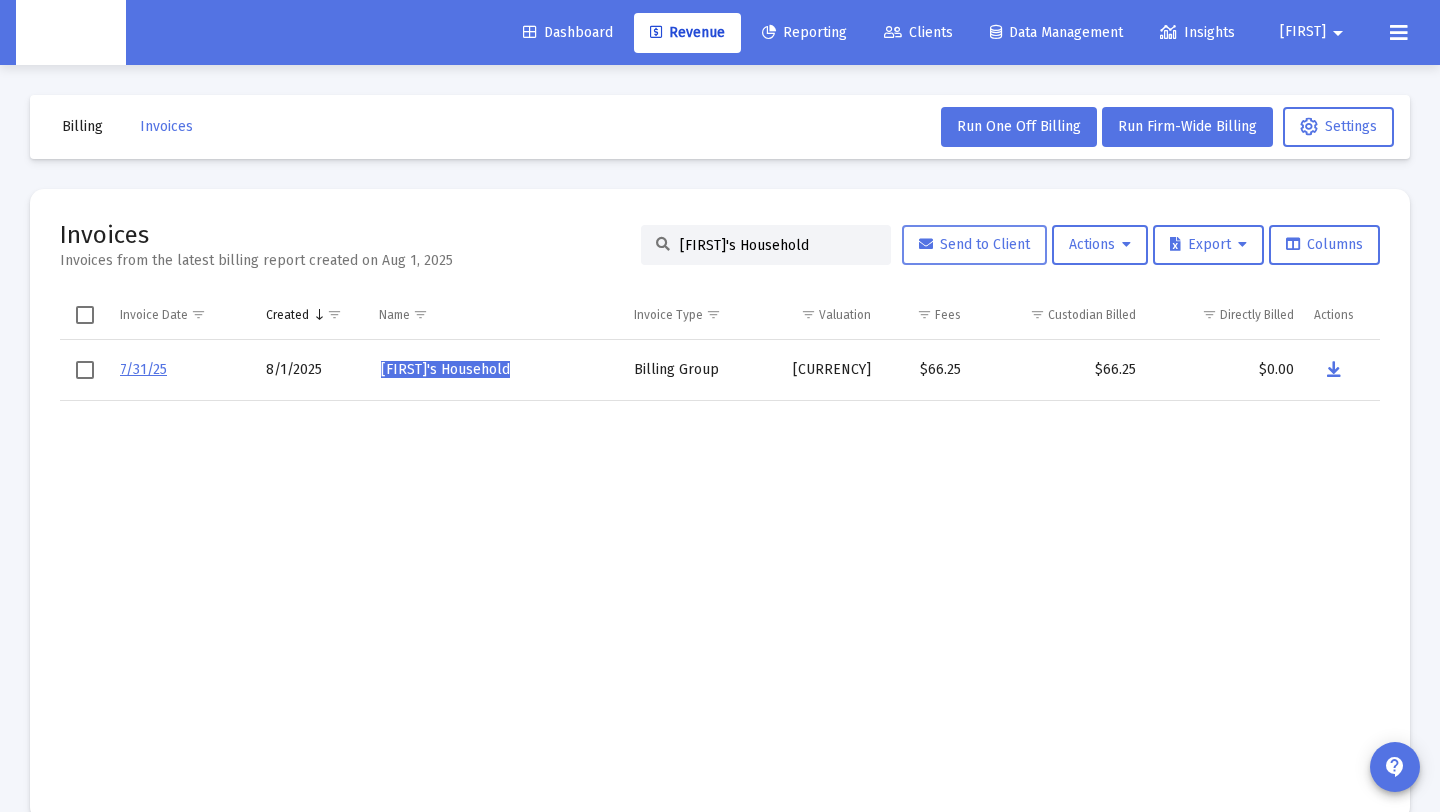 drag, startPoint x: 668, startPoint y: 246, endPoint x: 965, endPoint y: 252, distance: 297.0606 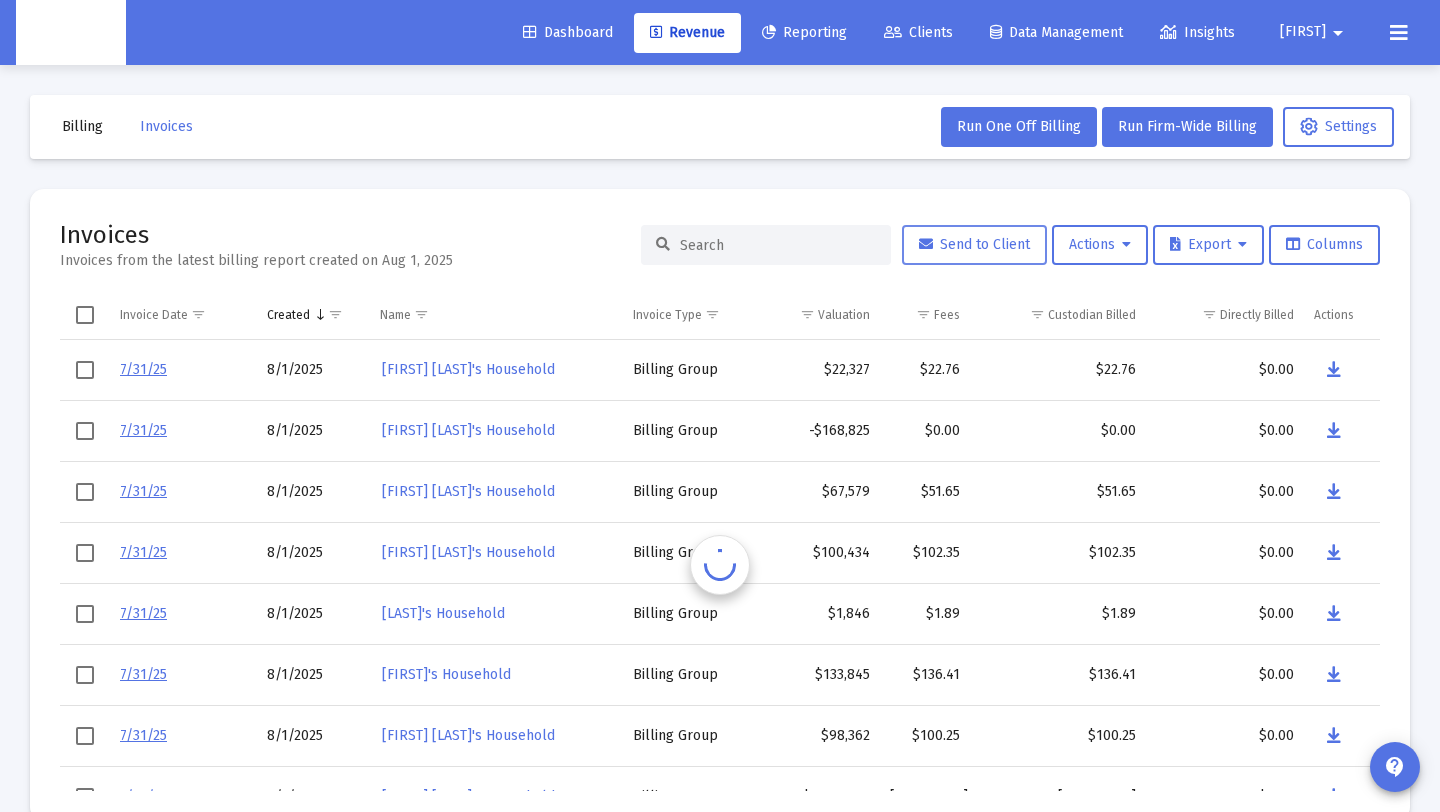 paste on "[FIRST] [LAST]'s Household" 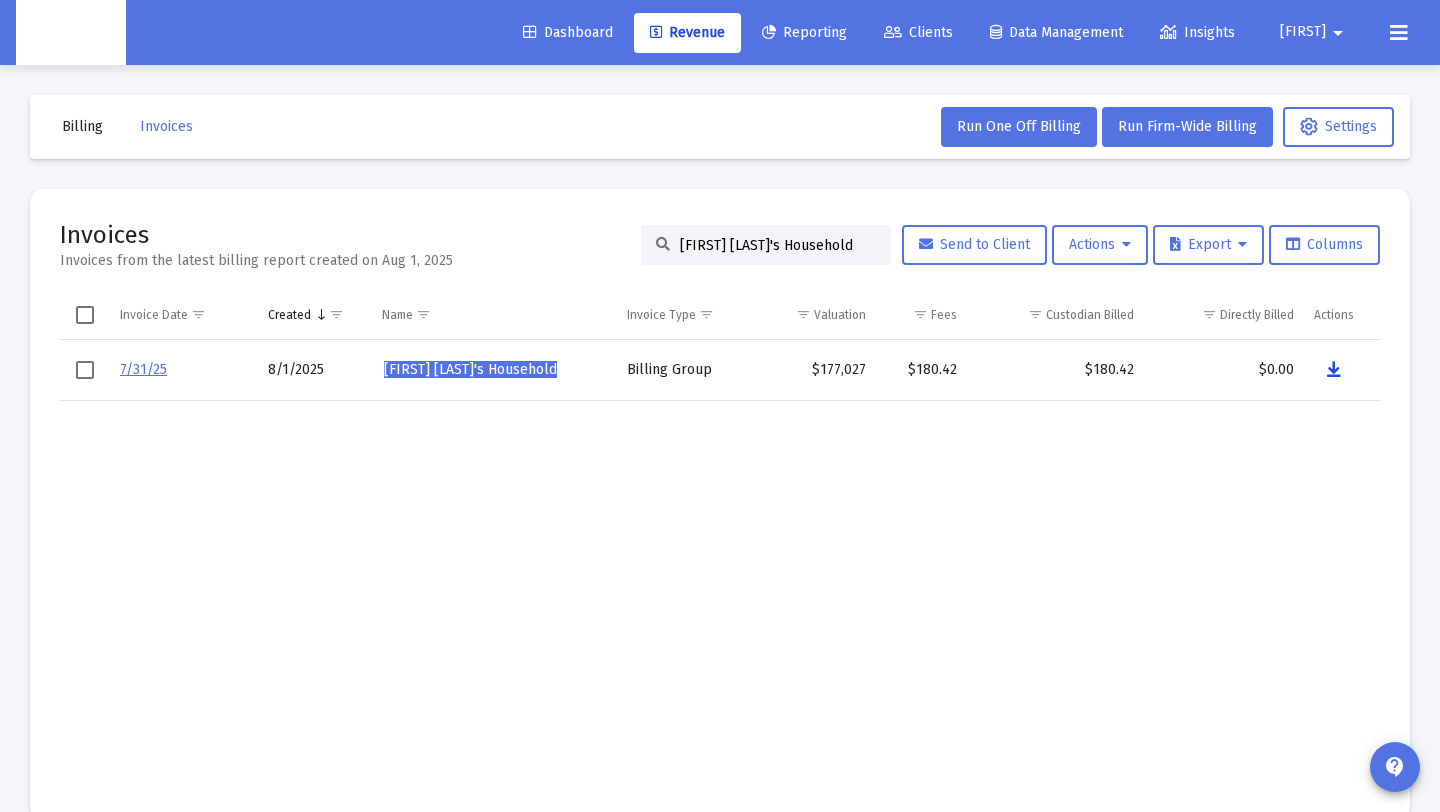 click at bounding box center (1334, 370) 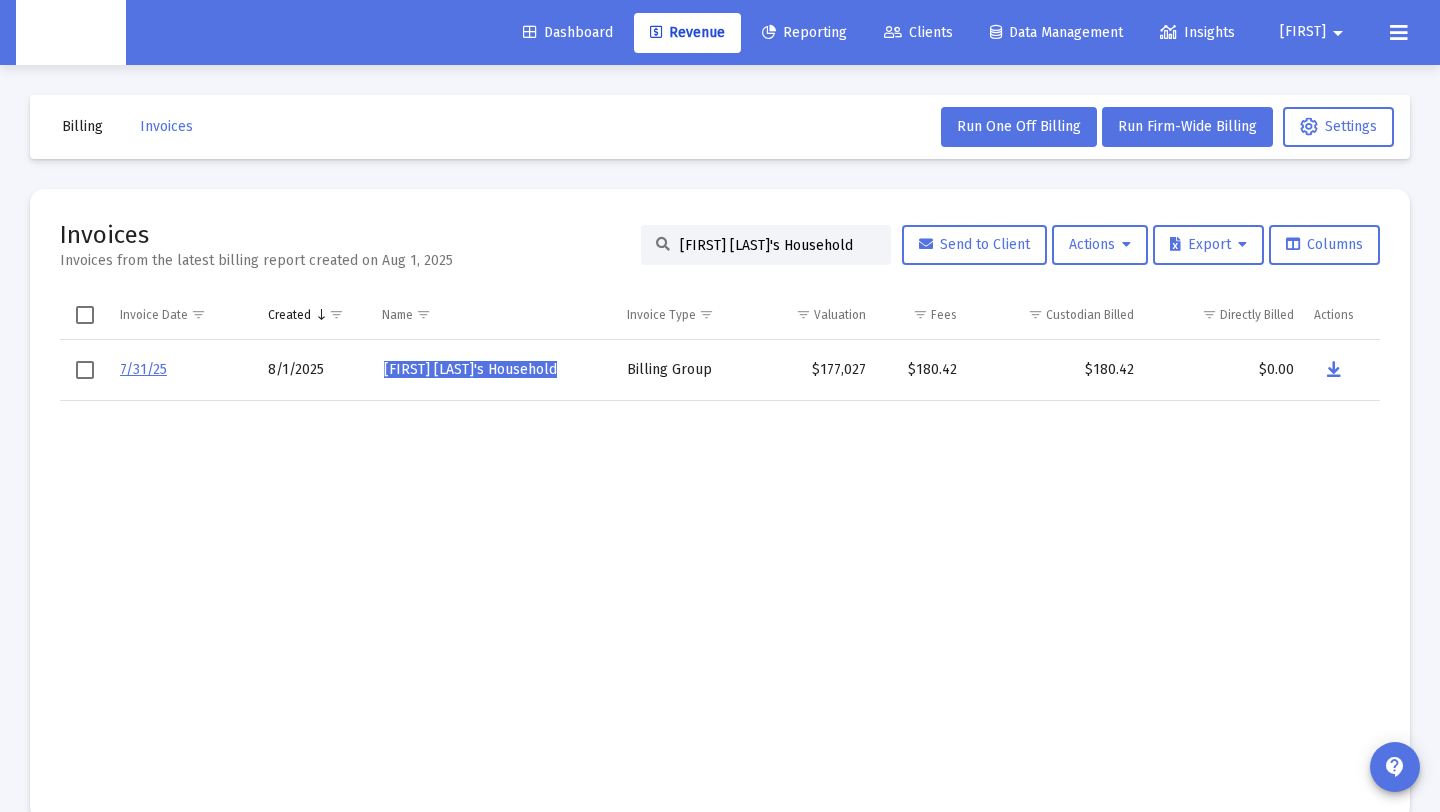 click on "[FIRST] [LAST]'s Household" 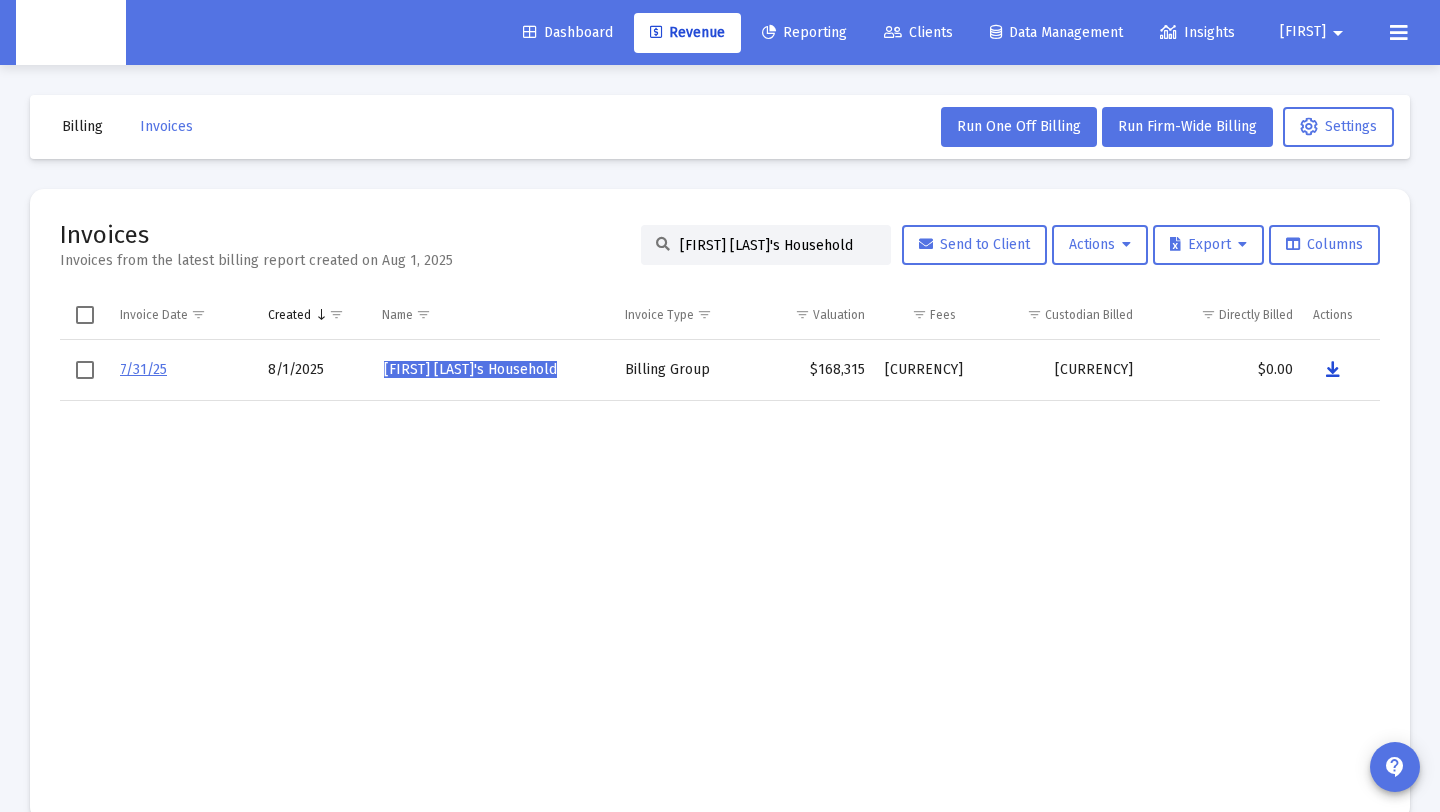 click at bounding box center (1333, 370) 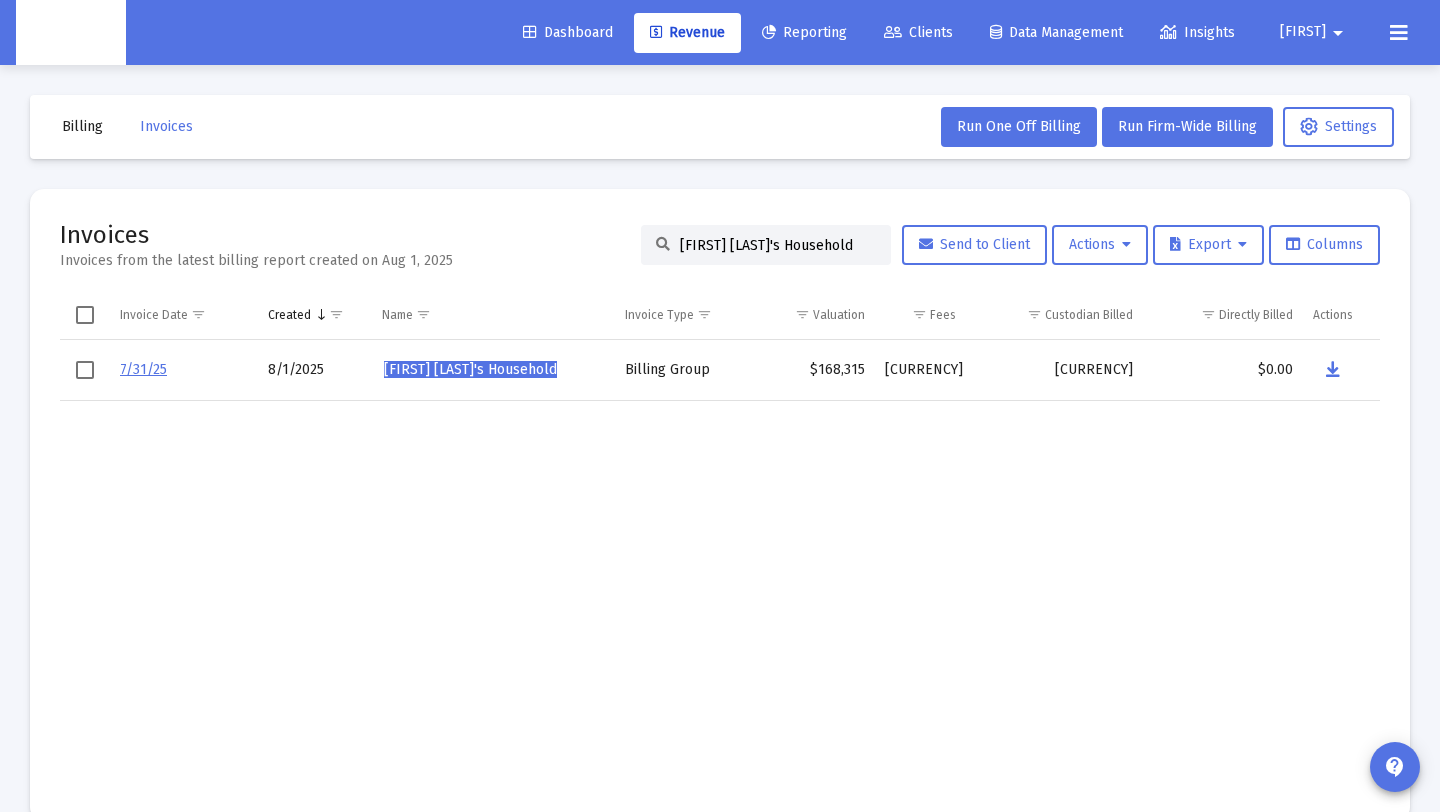 click on "[FIRST] [LAST]'s Household" 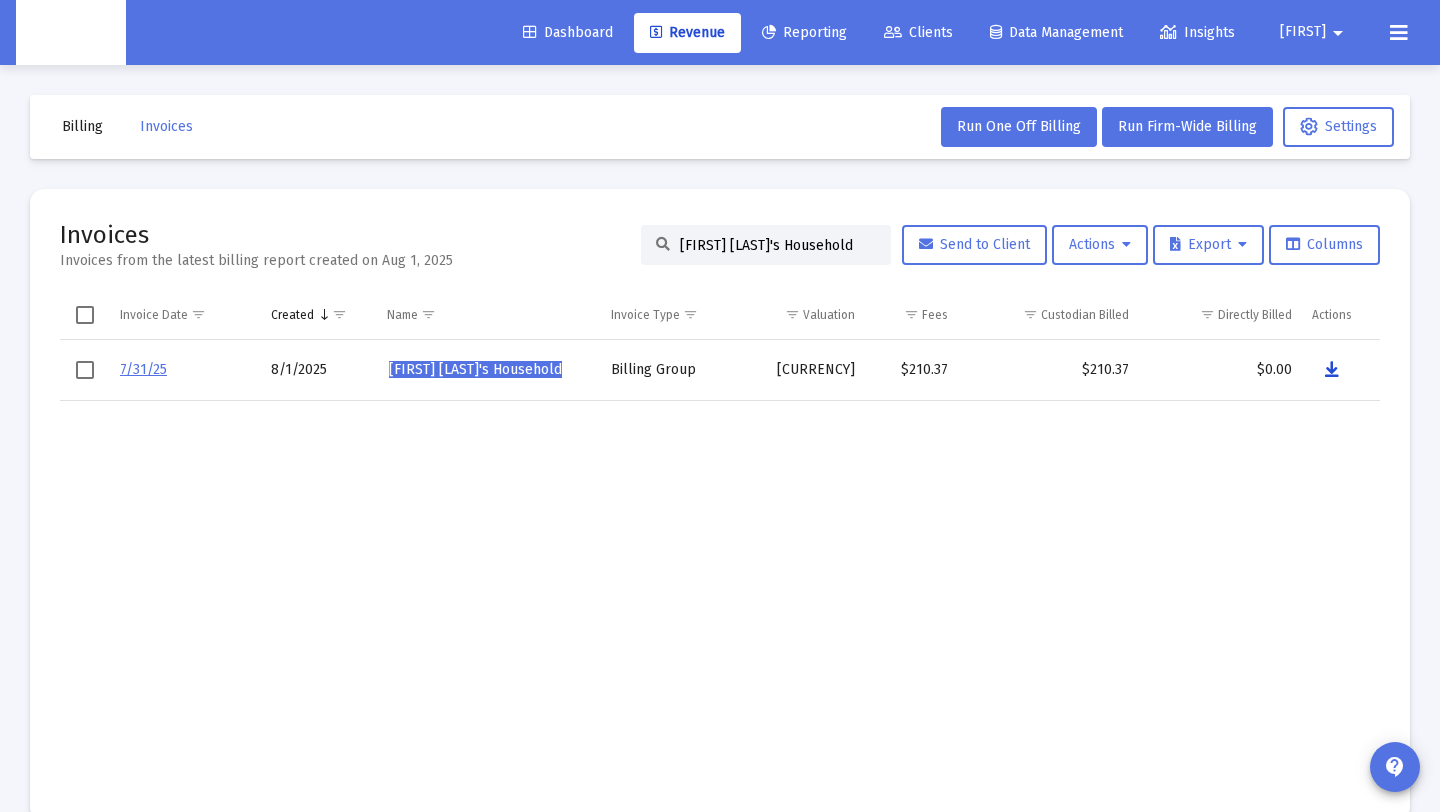 click at bounding box center (1332, 370) 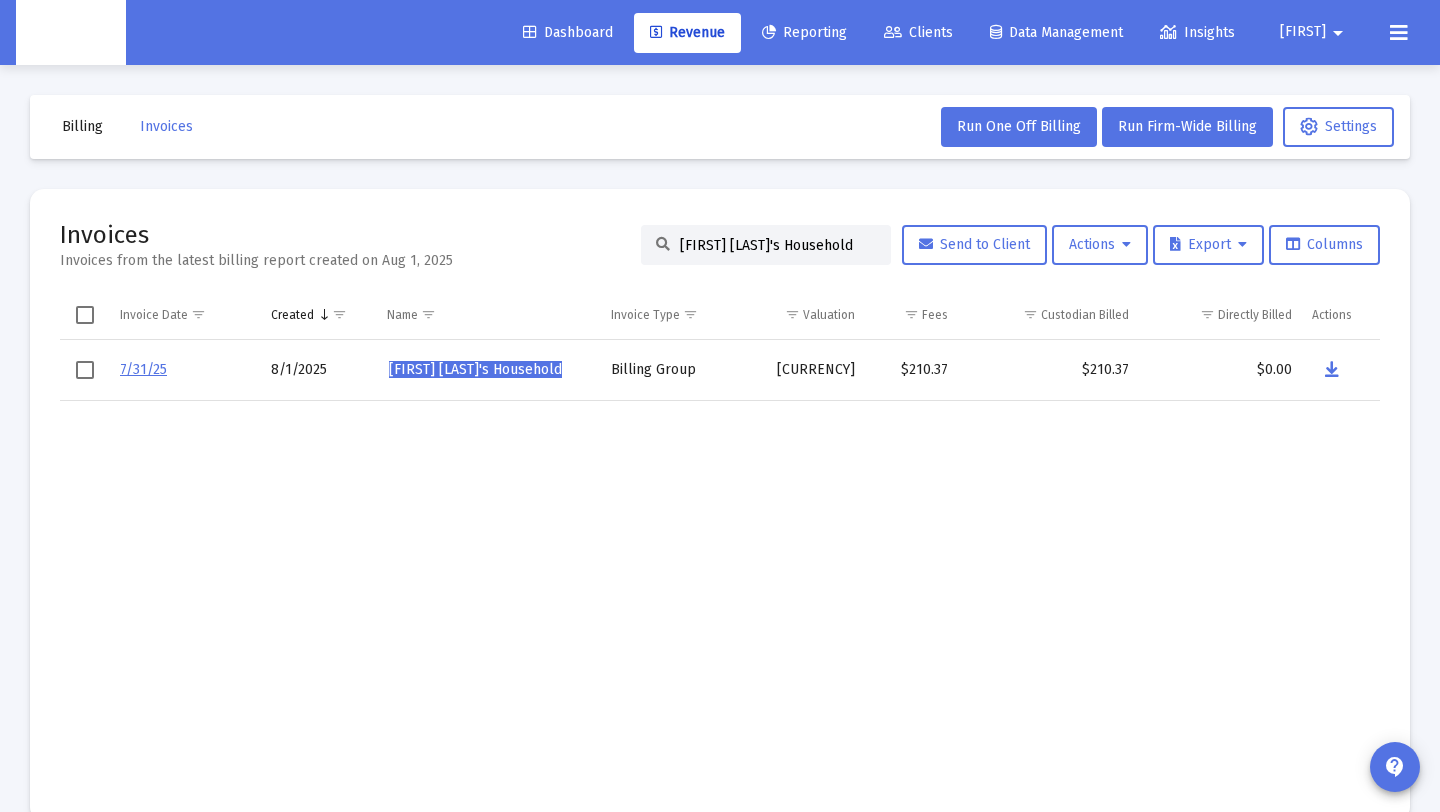 drag, startPoint x: 783, startPoint y: 243, endPoint x: 887, endPoint y: 268, distance: 106.96261 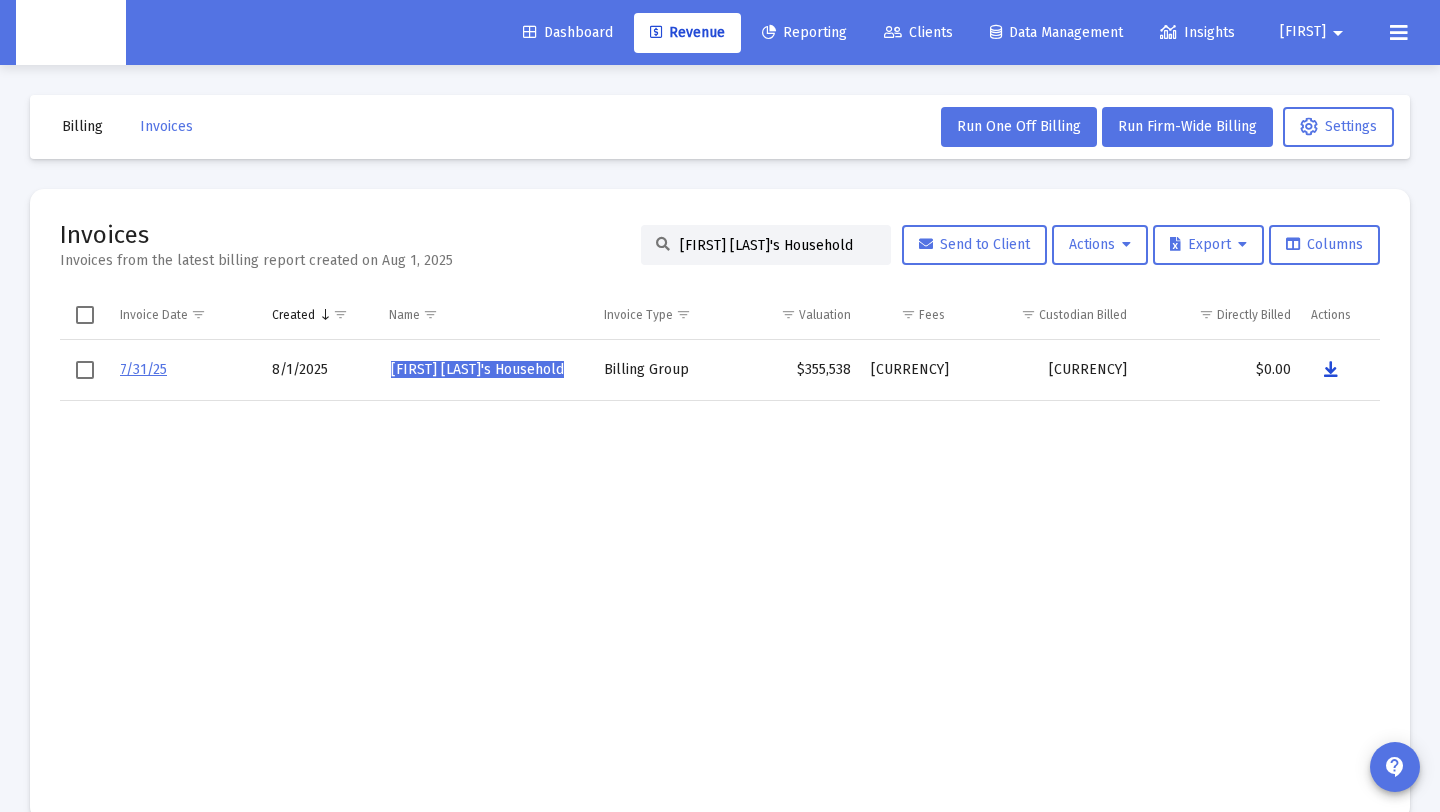 click at bounding box center (1331, 370) 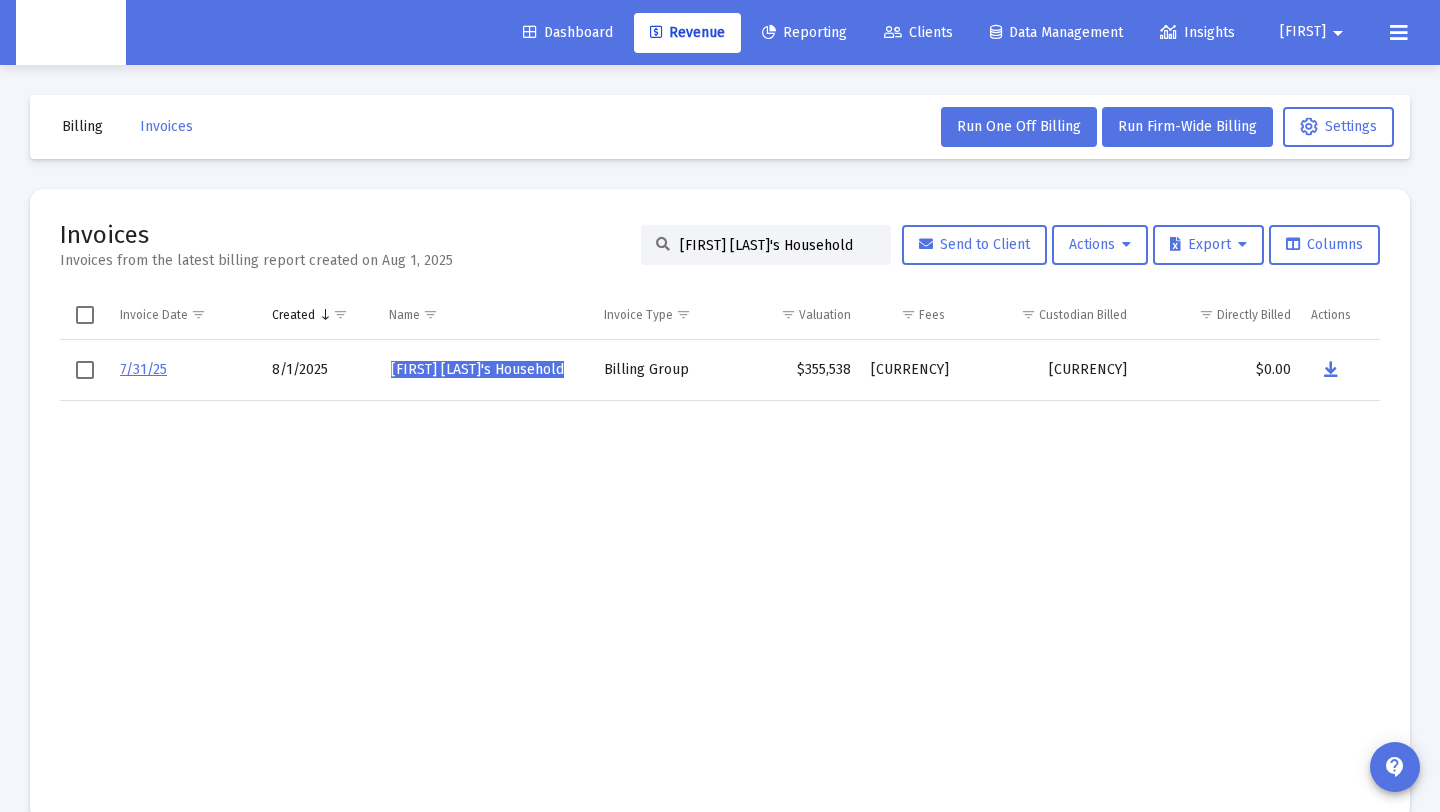 drag, startPoint x: 834, startPoint y: 241, endPoint x: 538, endPoint y: 235, distance: 296.0608 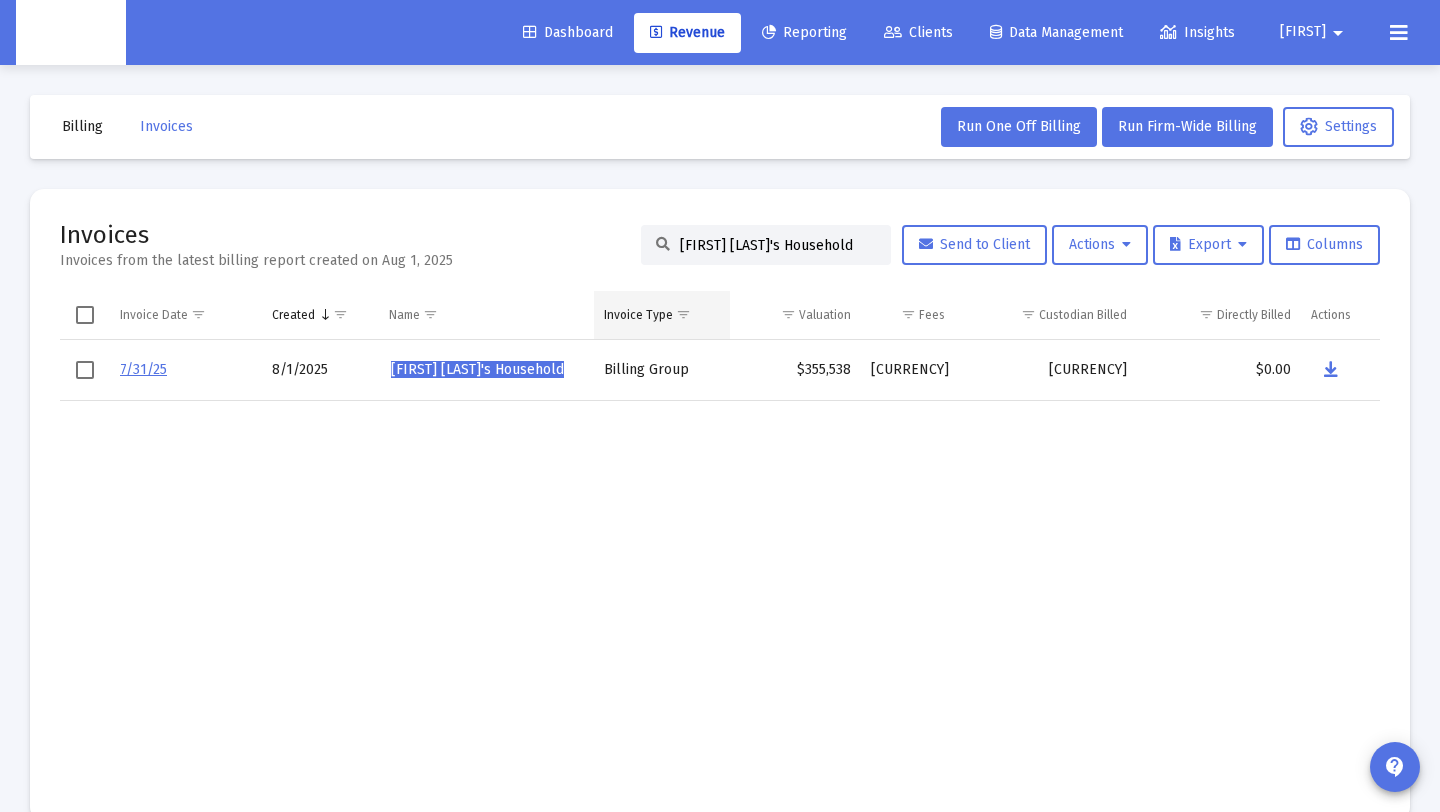 paste on "[FIRST] [LAST]" 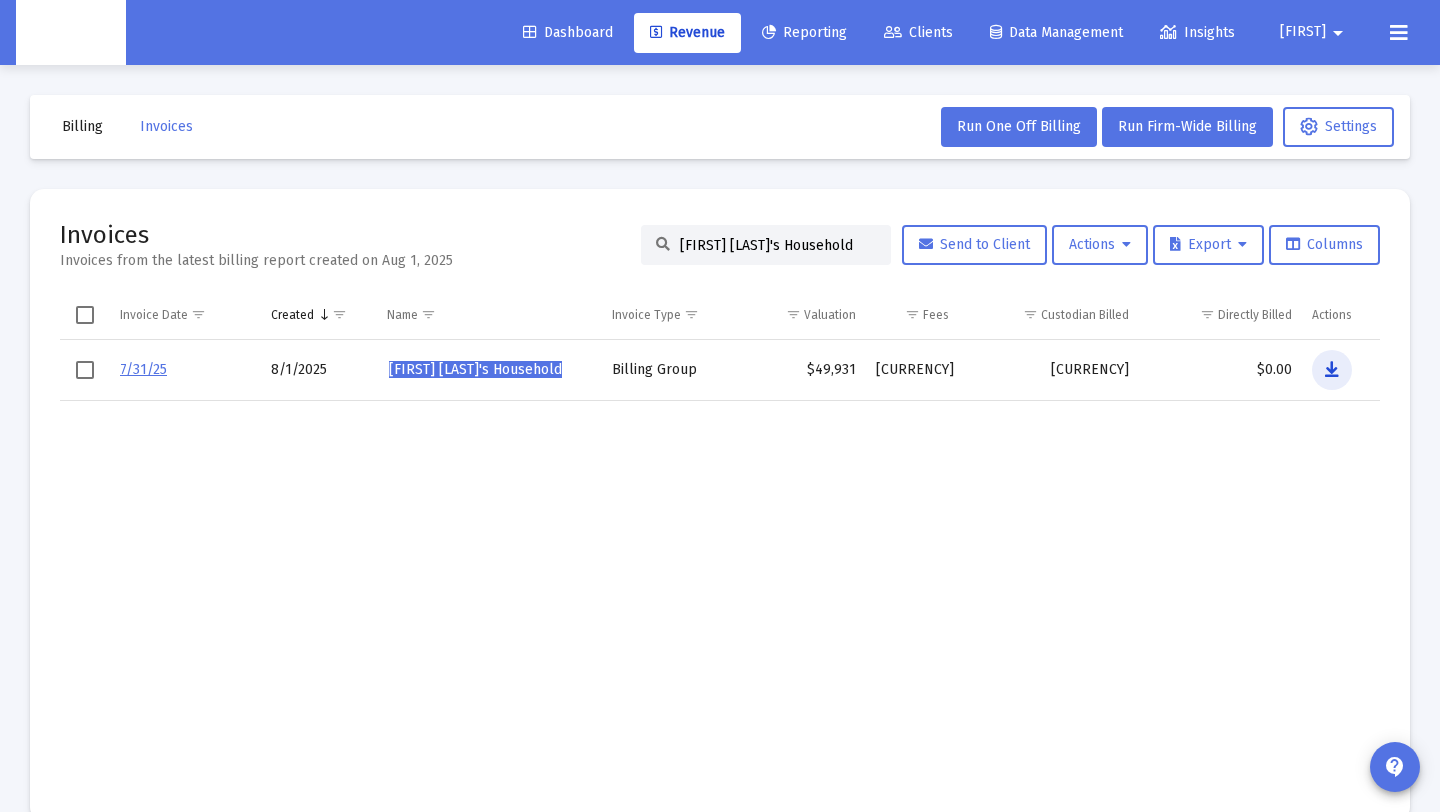 click at bounding box center (1332, 370) 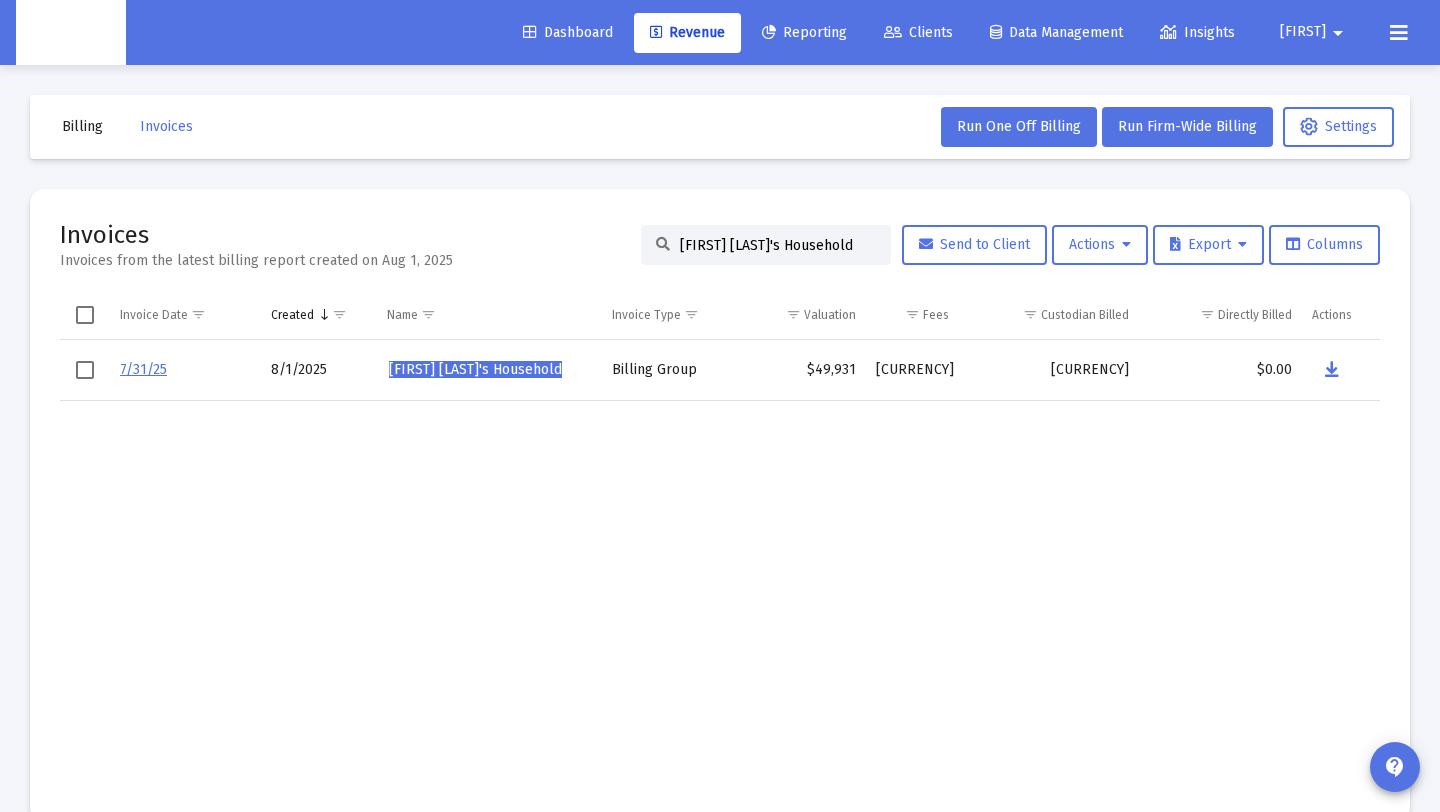 drag, startPoint x: 853, startPoint y: 244, endPoint x: 399, endPoint y: 226, distance: 454.3567 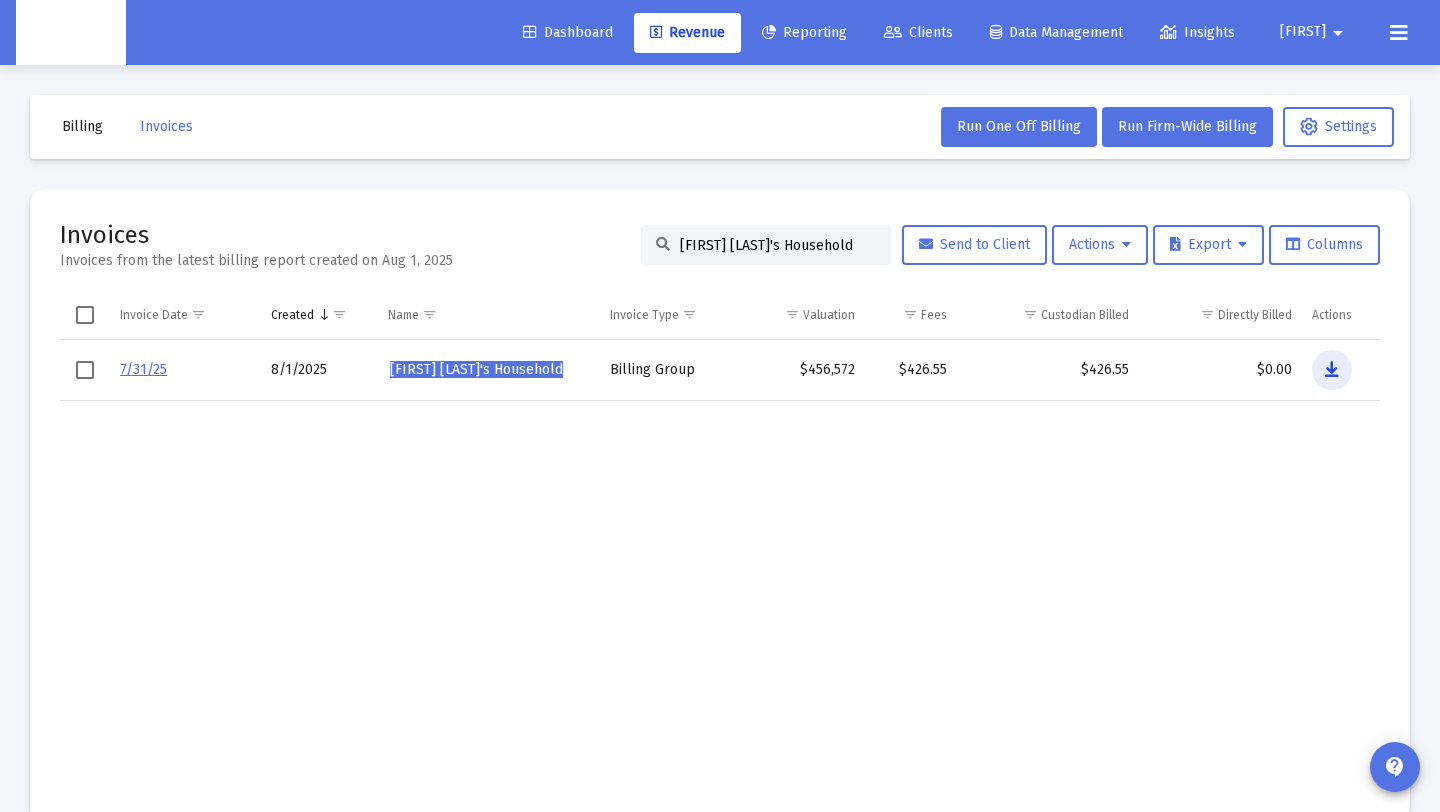drag, startPoint x: 1333, startPoint y: 359, endPoint x: 1325, endPoint y: 373, distance: 16.124516 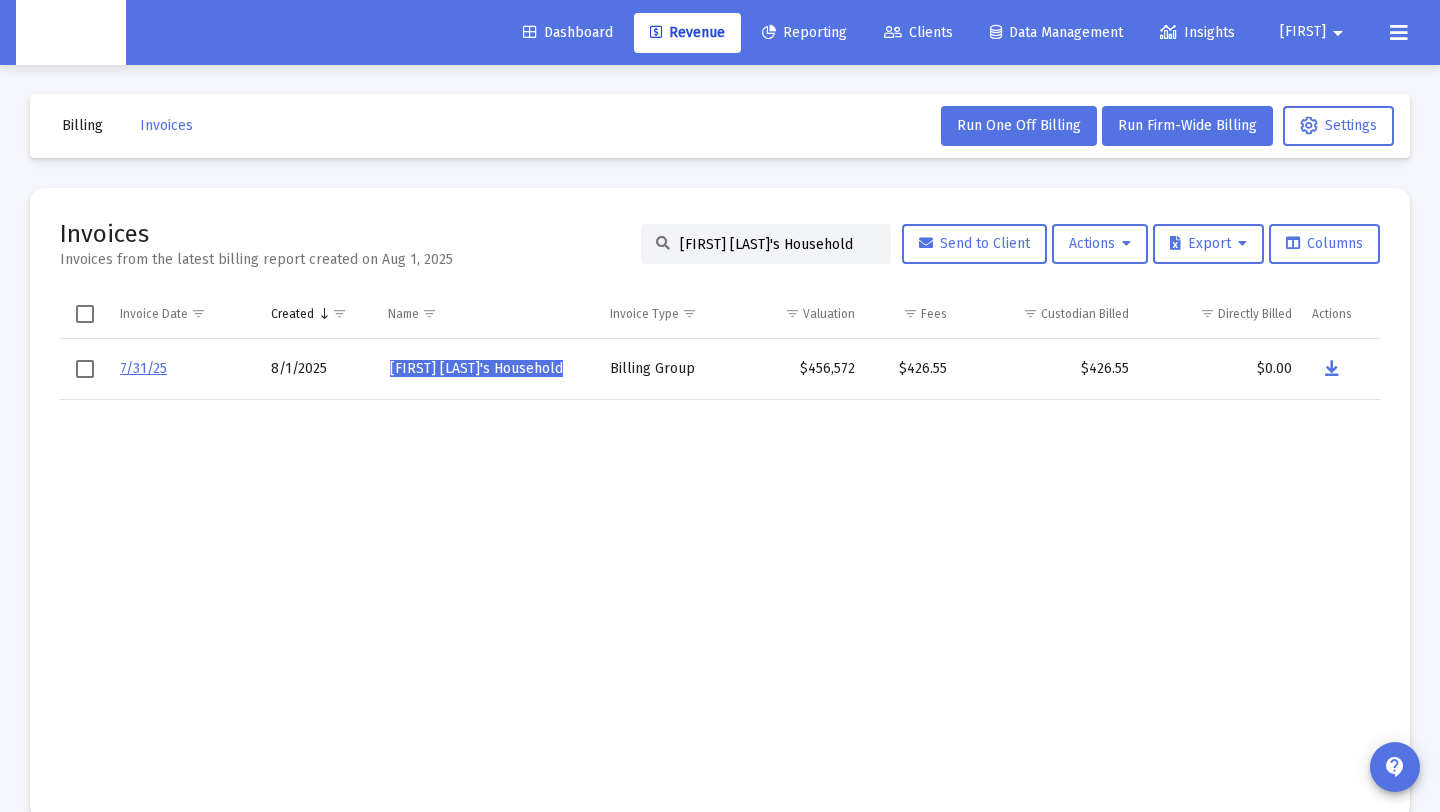 drag, startPoint x: 810, startPoint y: 220, endPoint x: 847, endPoint y: 248, distance: 46.400433 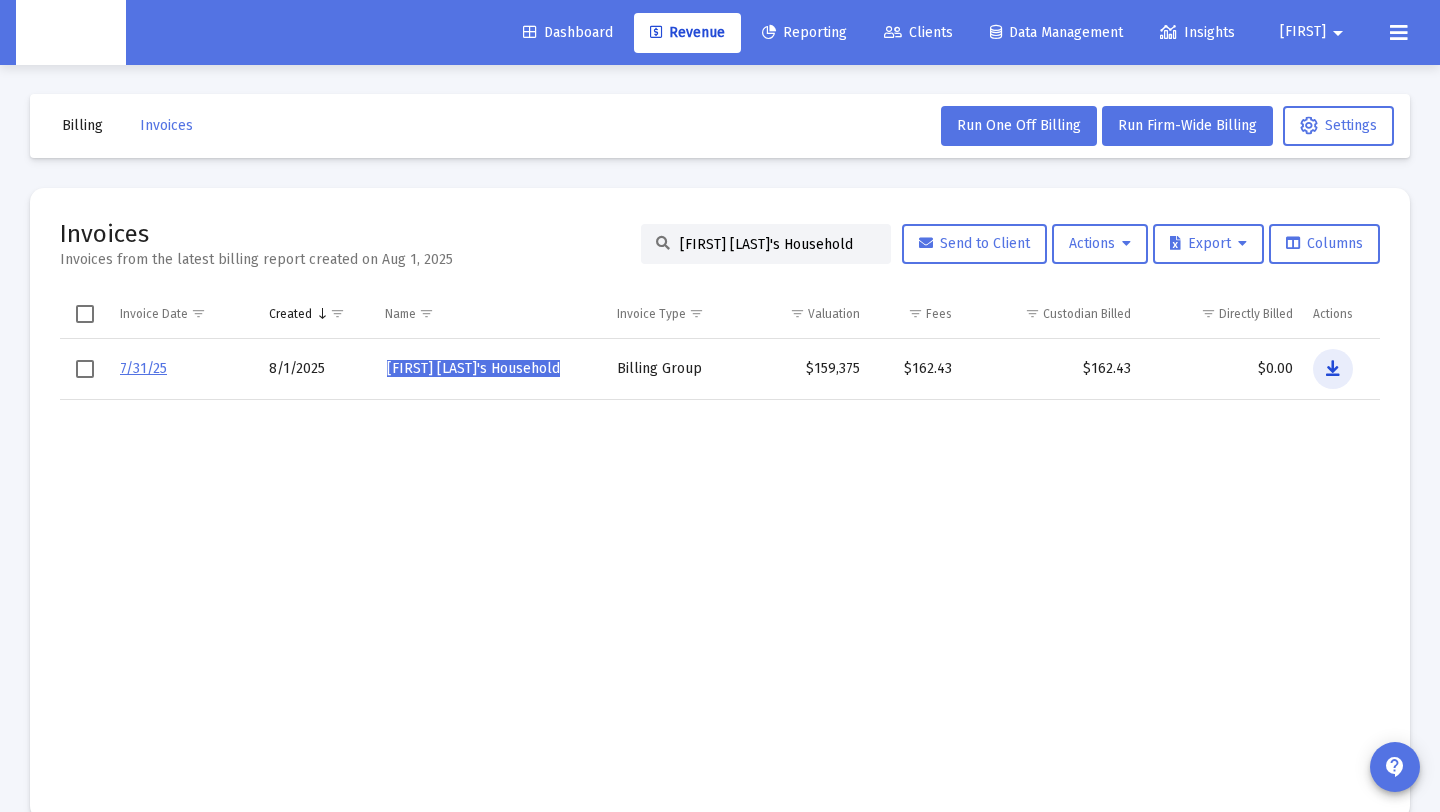 click at bounding box center [1333, 369] 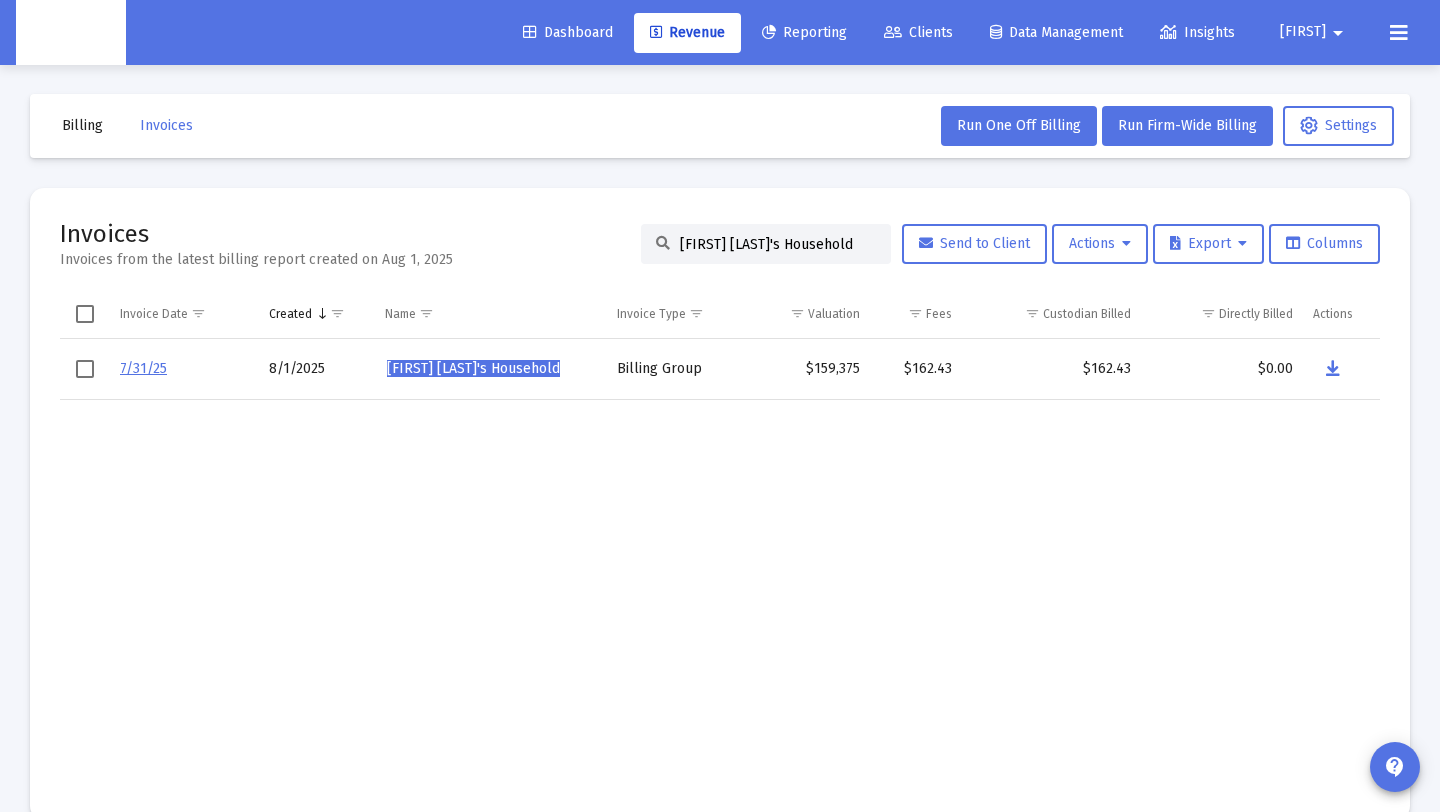 click on "[FIRST] [LAST]'s Household" 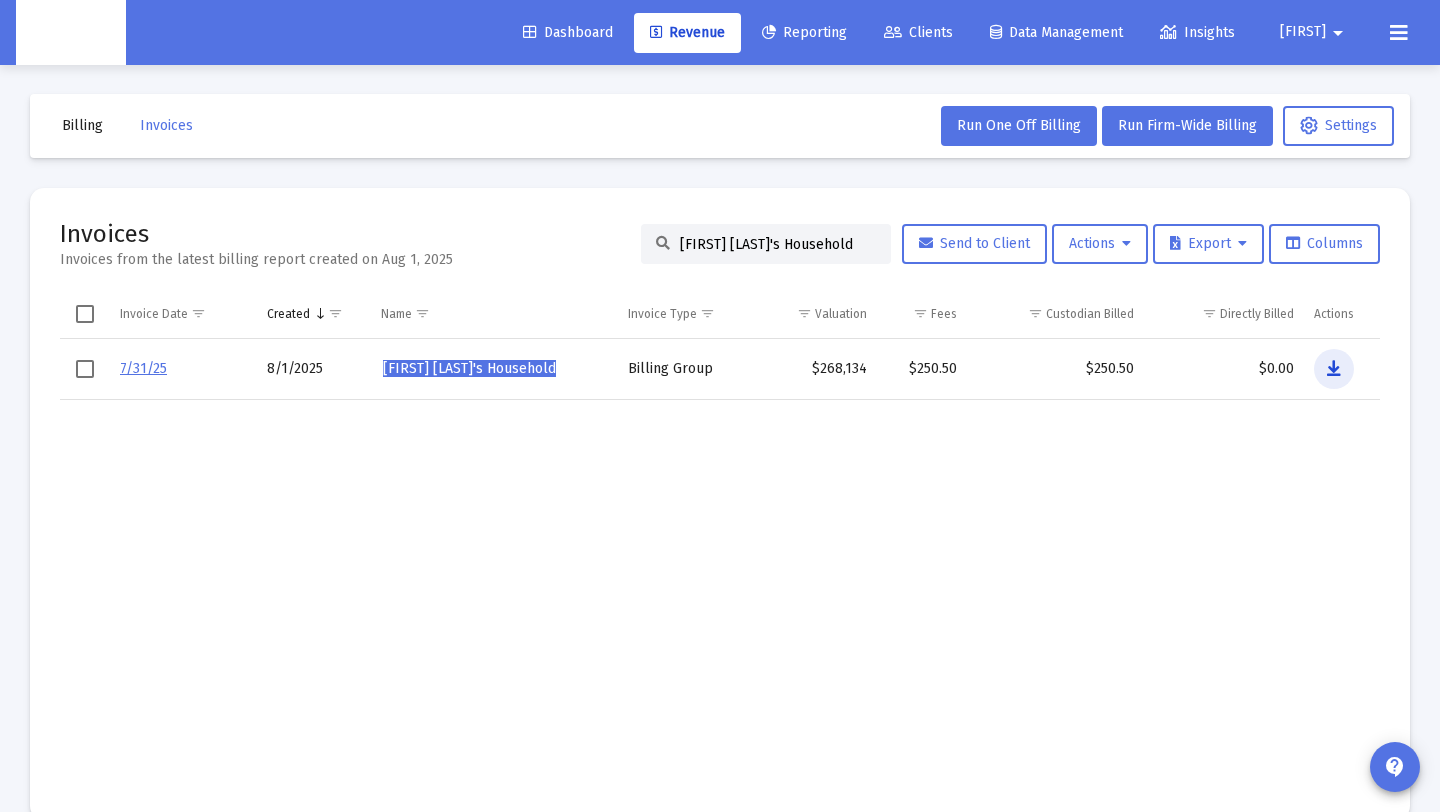 click at bounding box center [1334, 369] 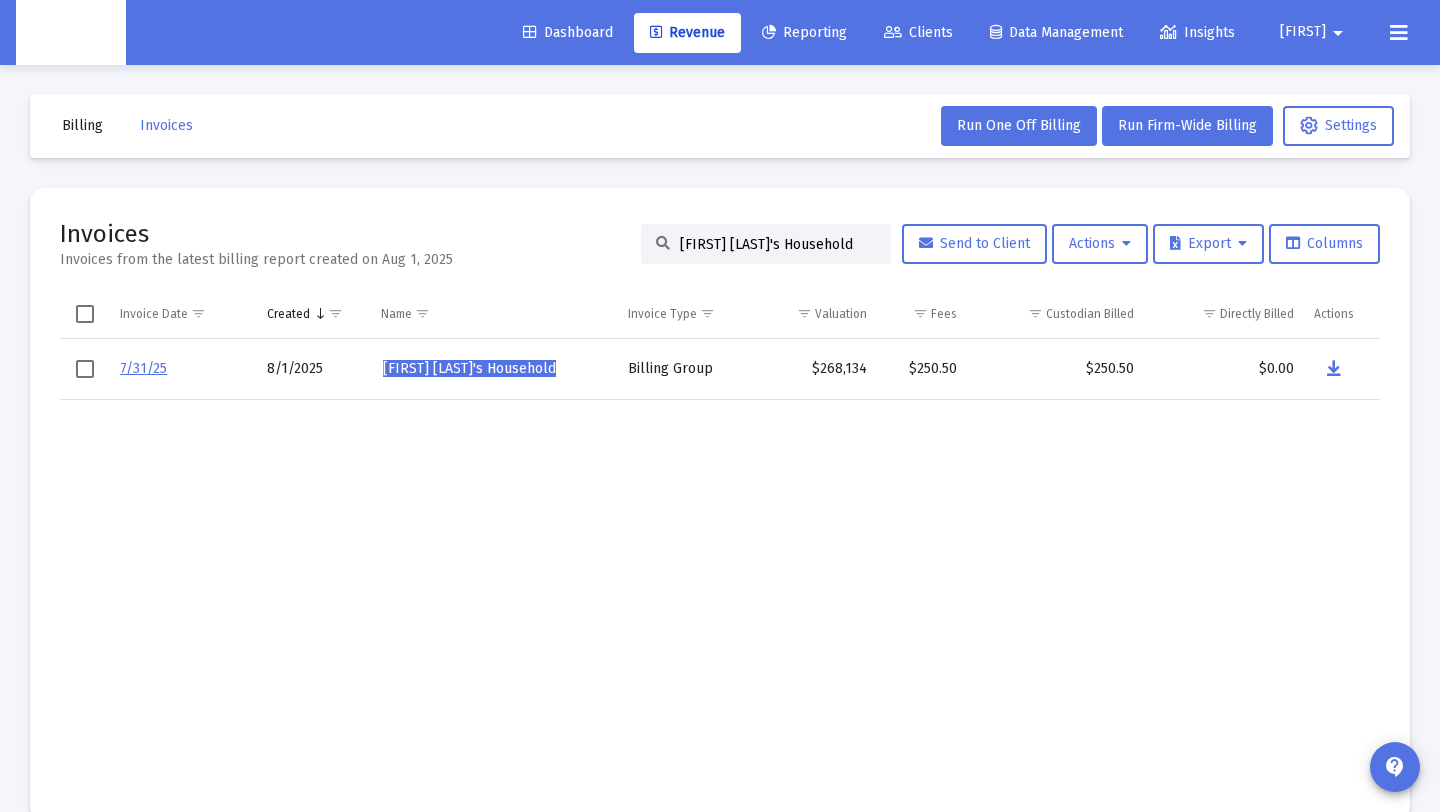 click on "[FIRST] [LAST]'s Household" 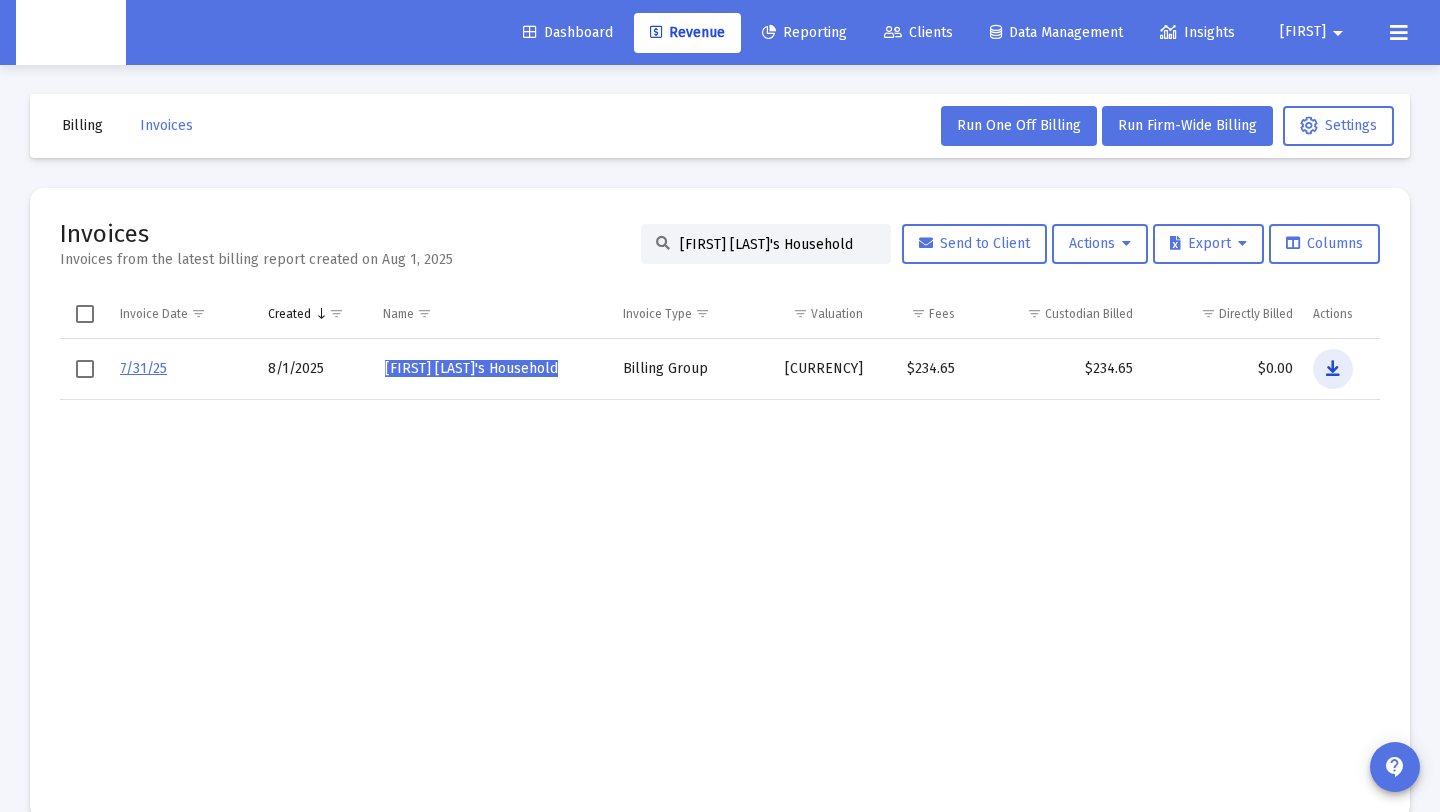 click at bounding box center (1333, 369) 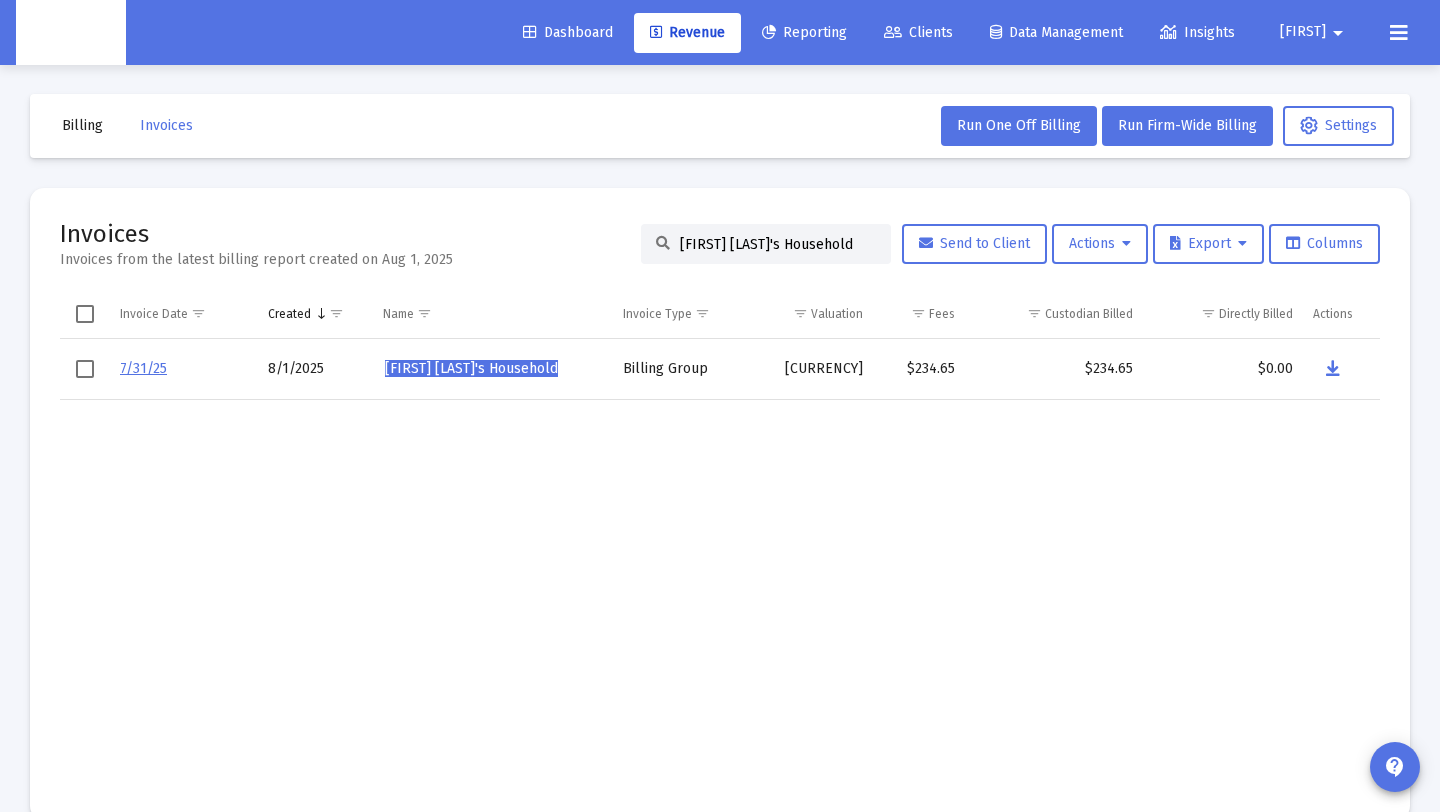 click on "[FIRST] [LAST]'s Household" 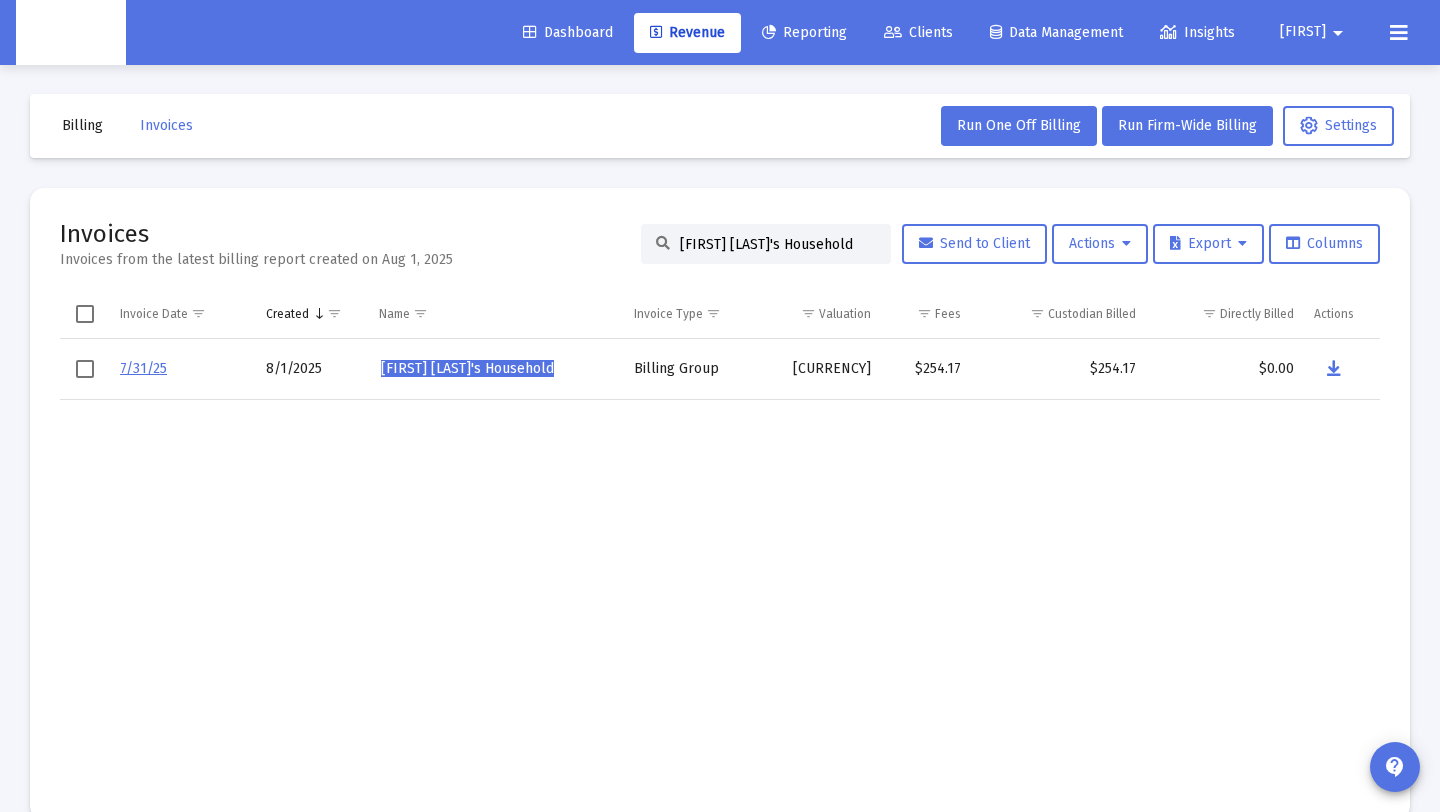 type on "[FIRST] [LAST]'s Household" 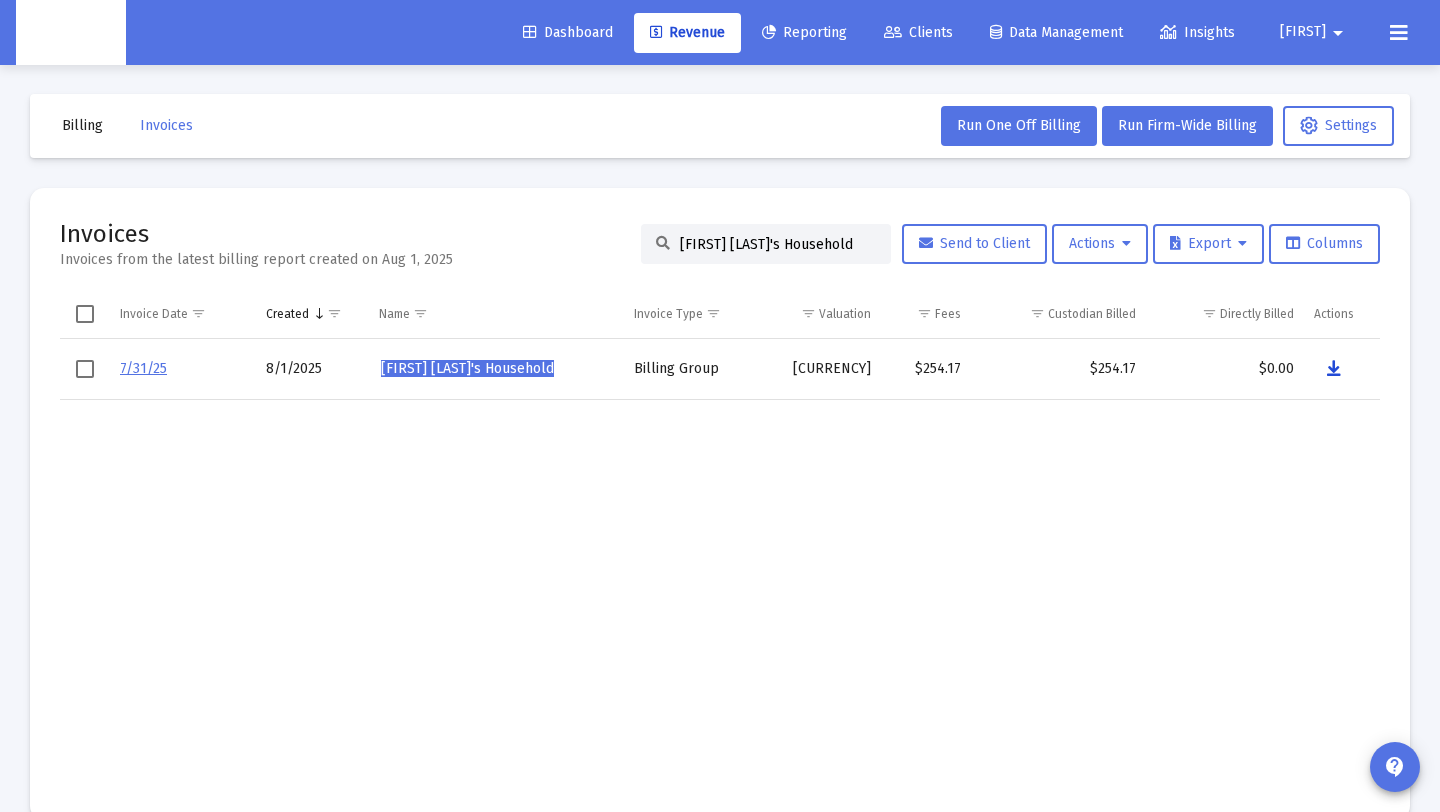click at bounding box center [1334, 369] 